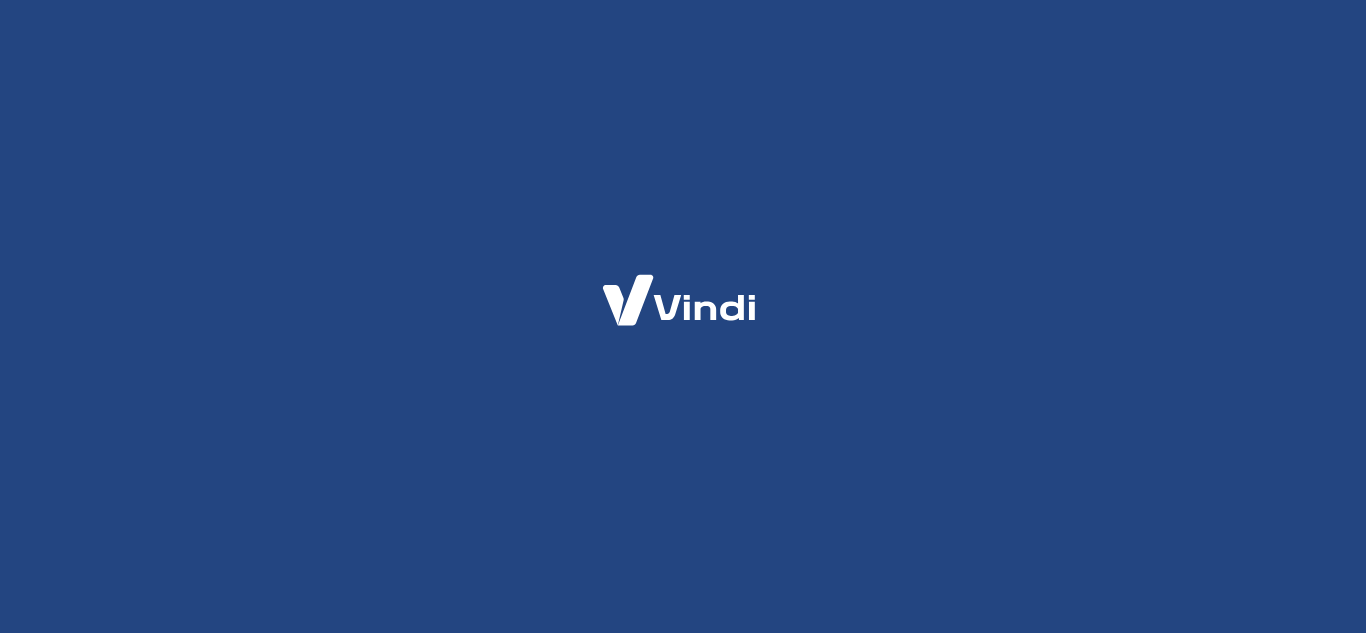 scroll, scrollTop: 0, scrollLeft: 0, axis: both 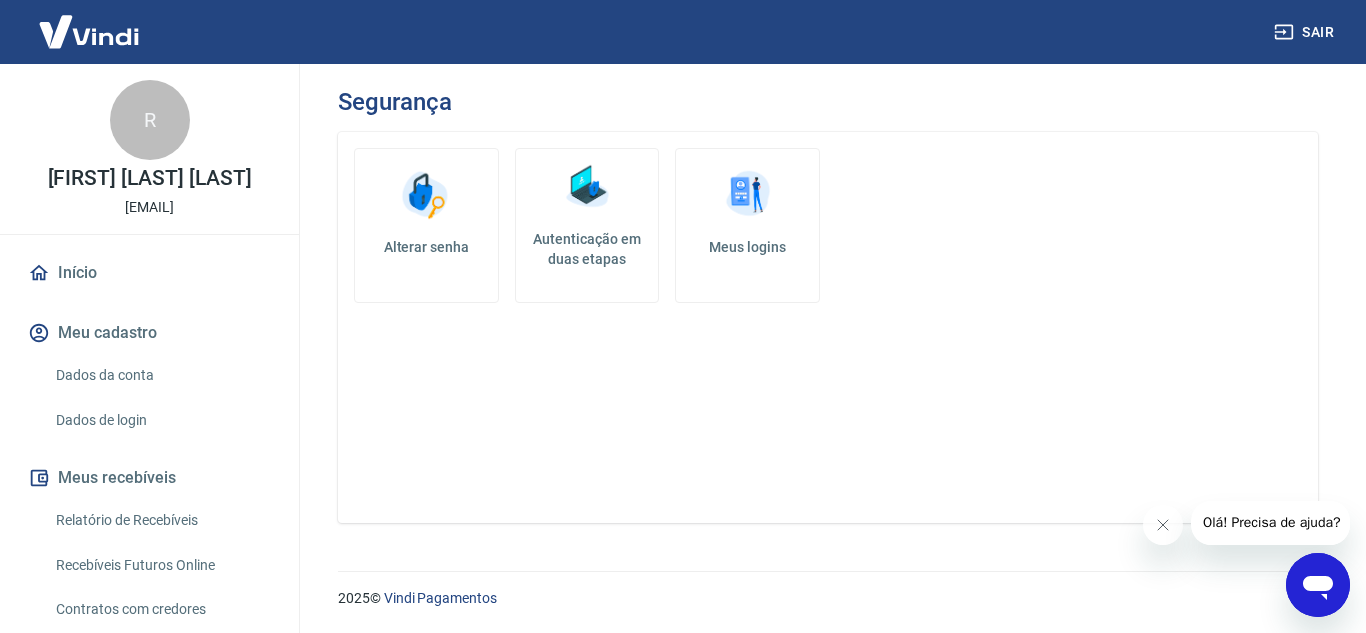 click on "Dados da conta" at bounding box center [161, 375] 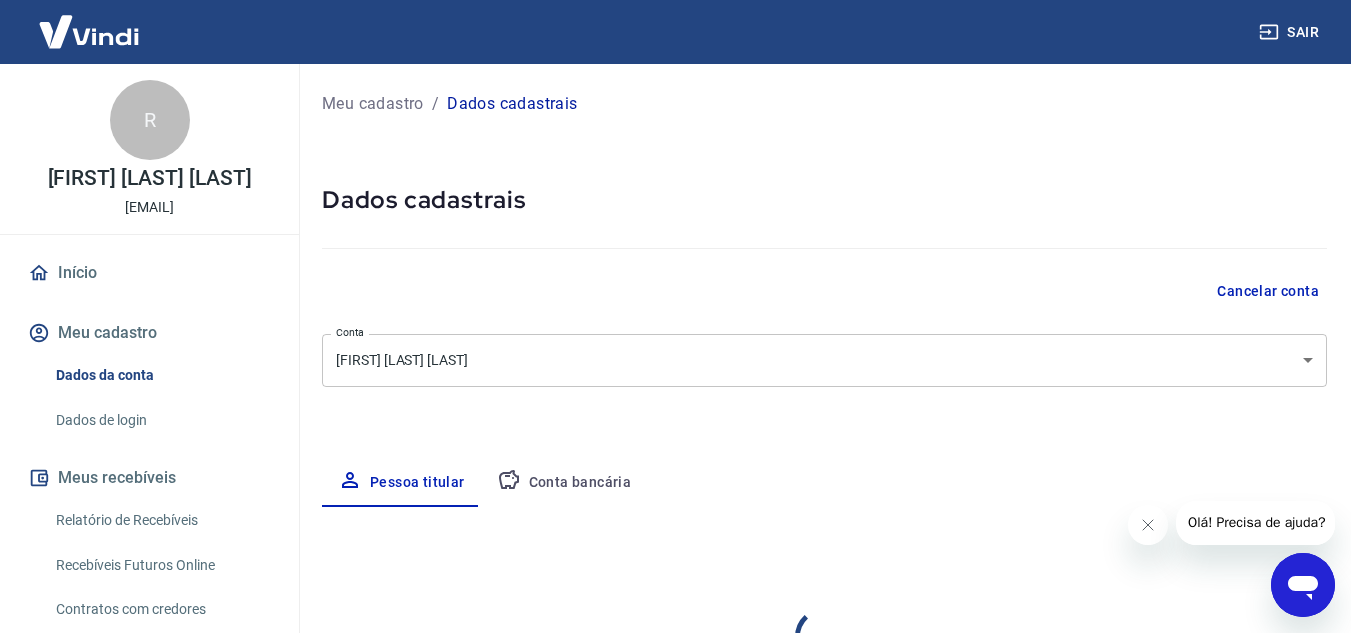 select on "SP" 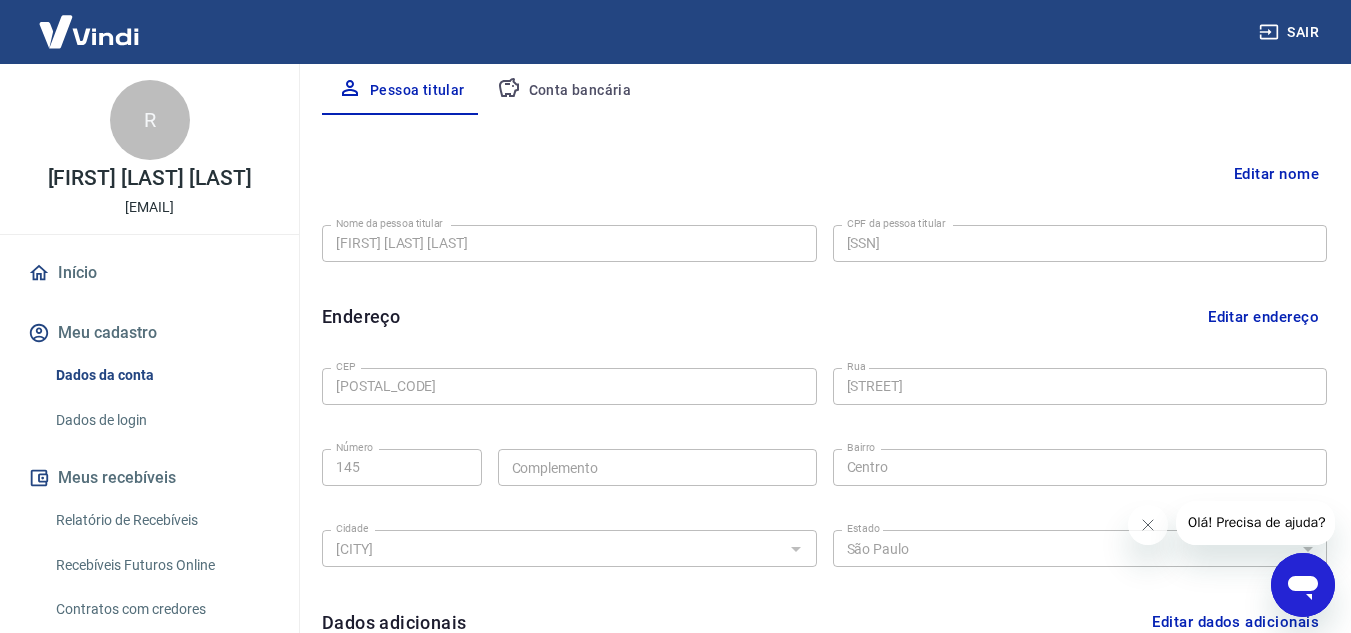scroll, scrollTop: 400, scrollLeft: 0, axis: vertical 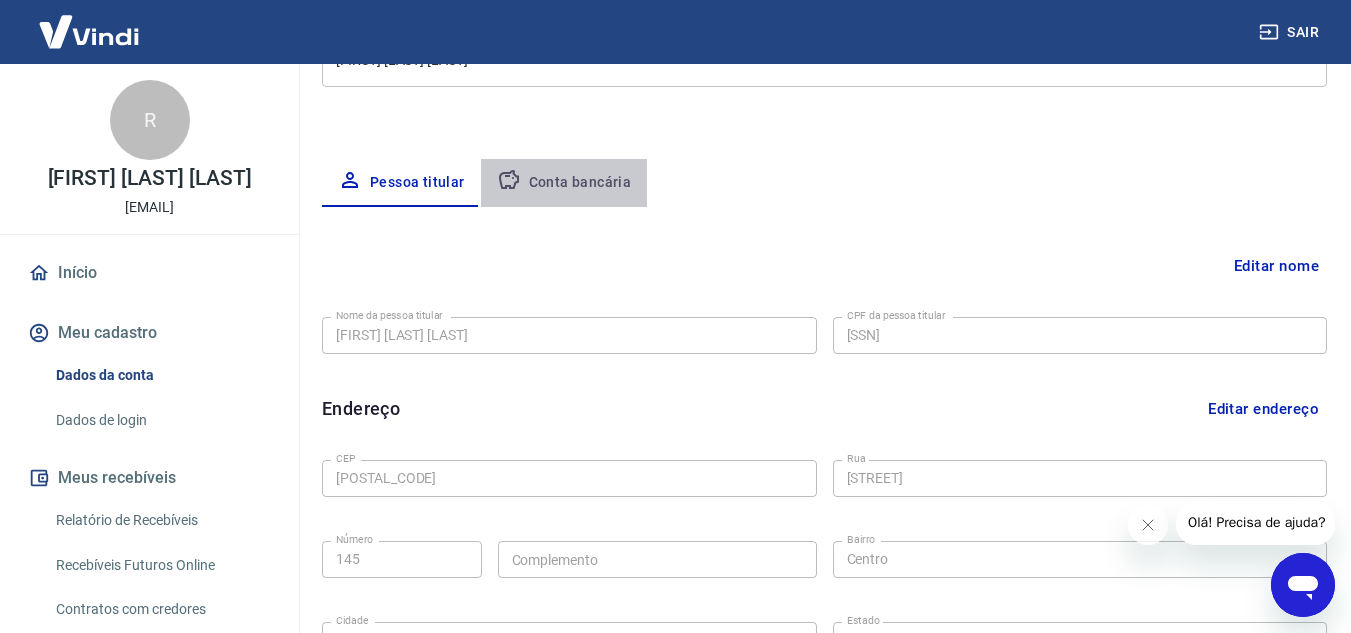 click on "Conta bancária" at bounding box center (564, 183) 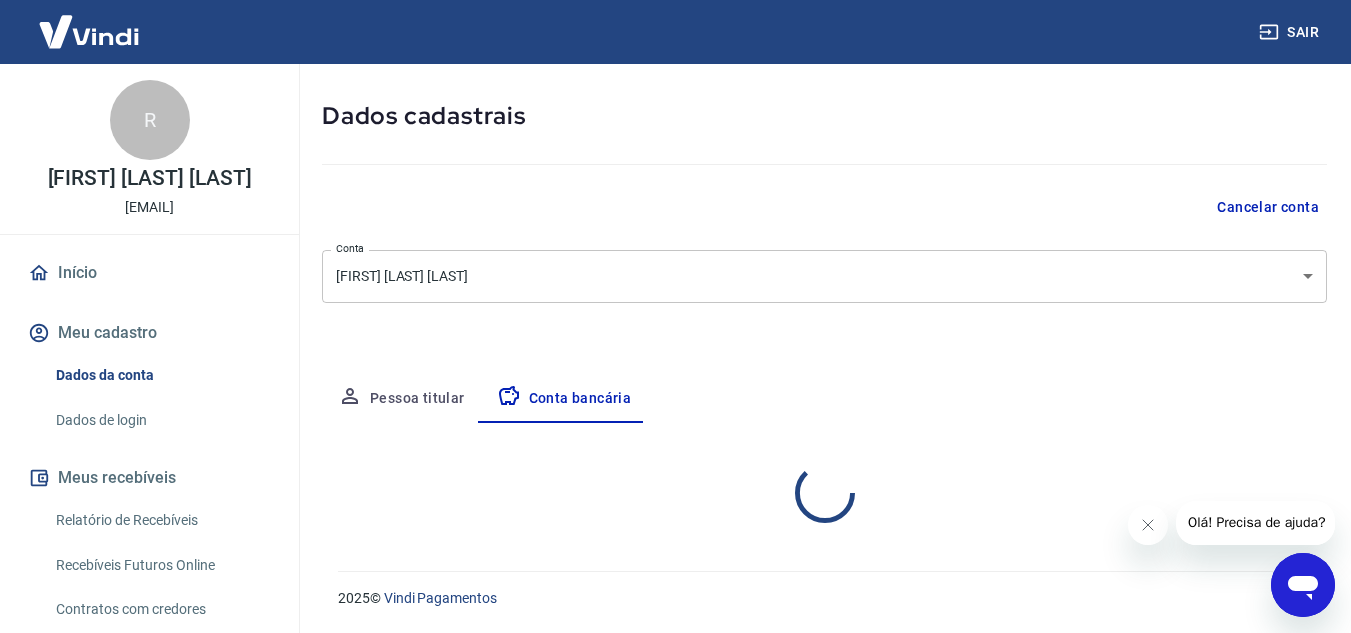 select on "1" 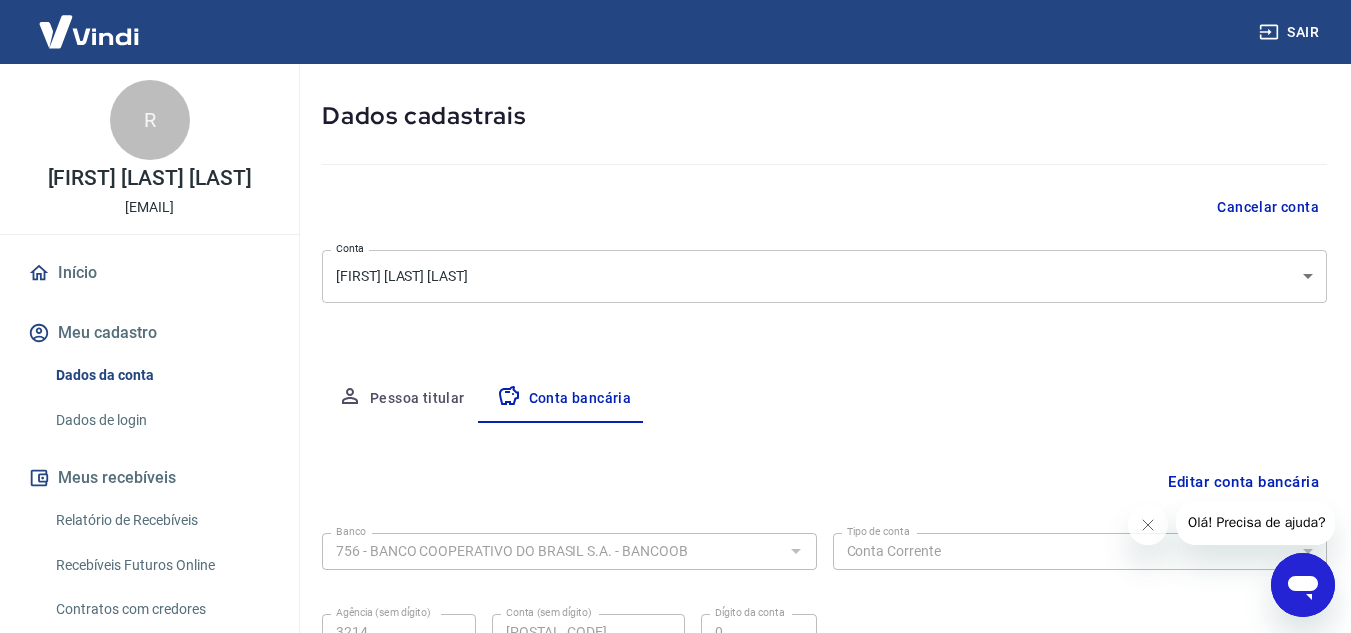 scroll, scrollTop: 278, scrollLeft: 0, axis: vertical 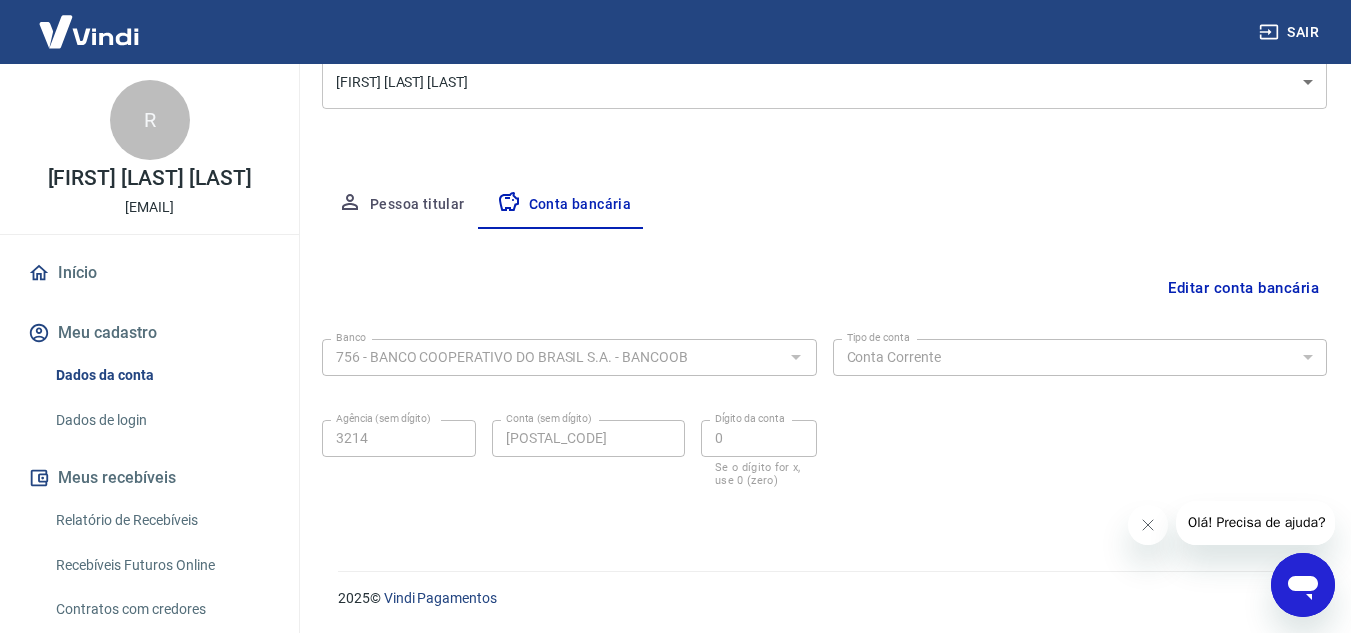 click on "Pessoa titular" at bounding box center [401, 205] 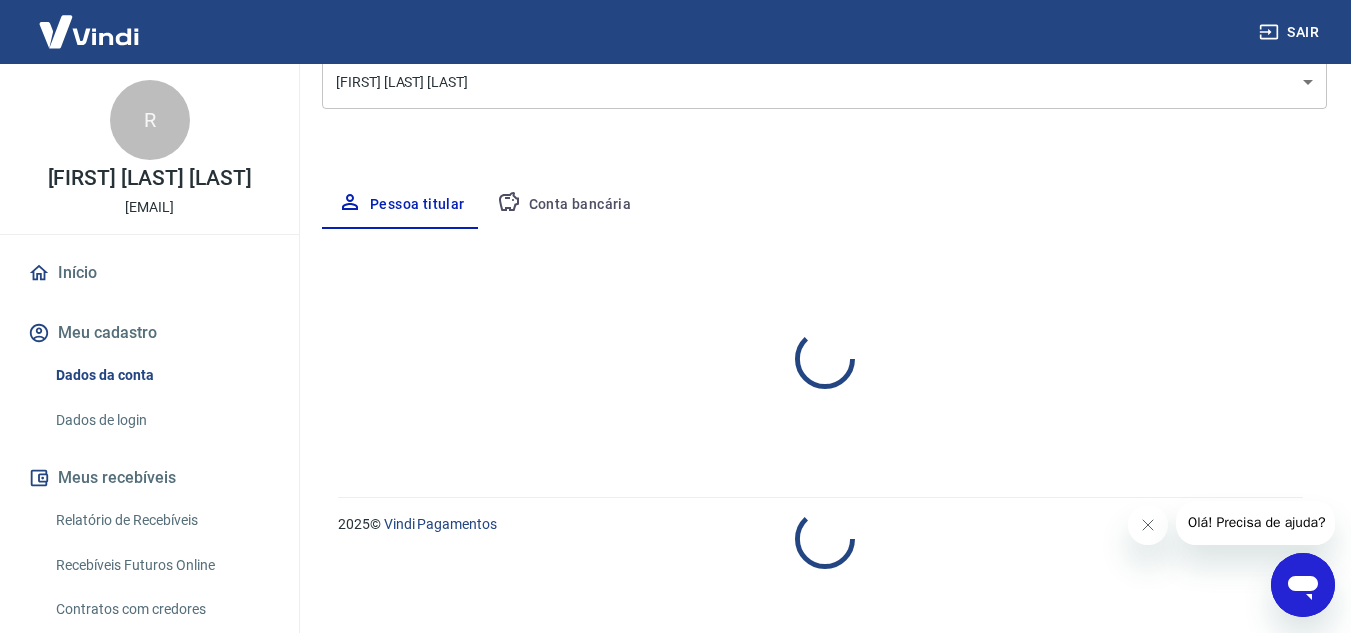 select on "SP" 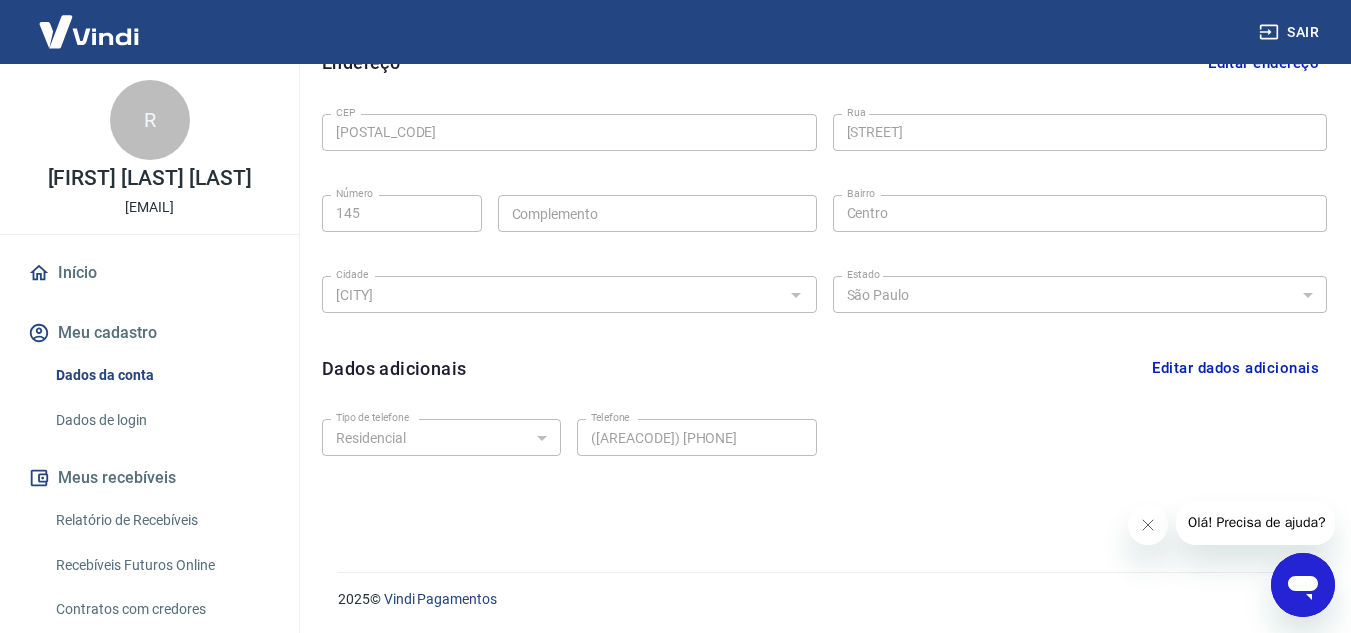 scroll, scrollTop: 647, scrollLeft: 0, axis: vertical 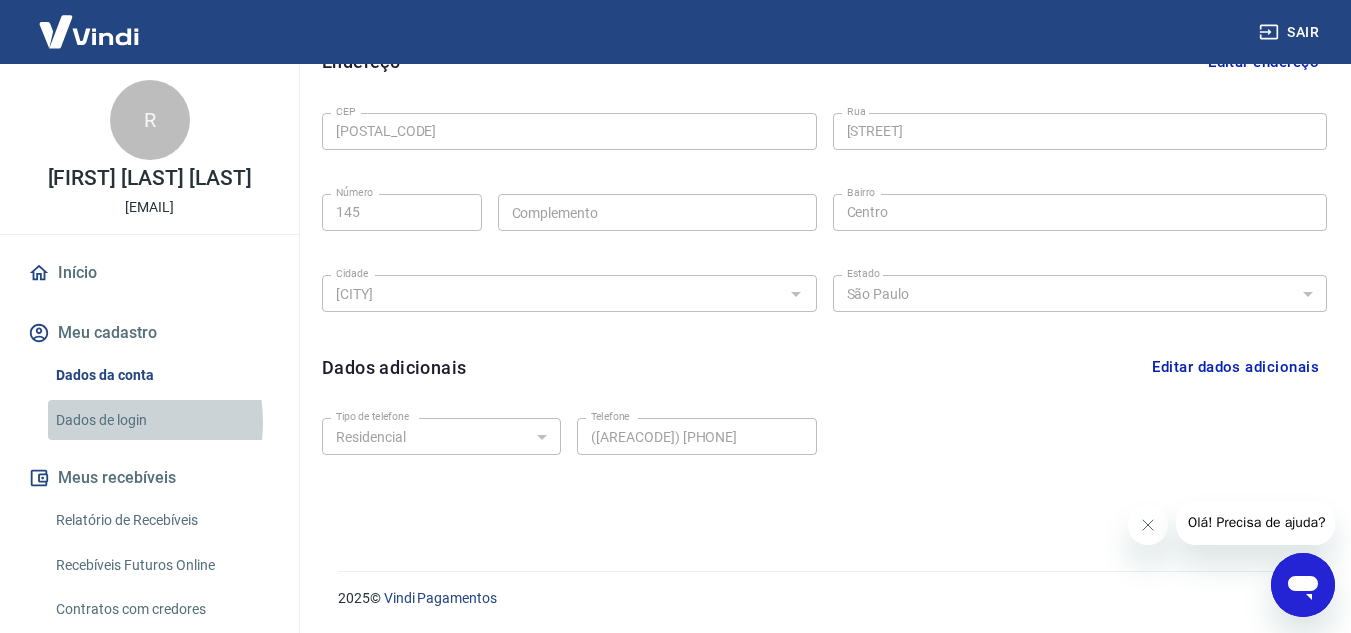 click on "Dados de login" at bounding box center [161, 420] 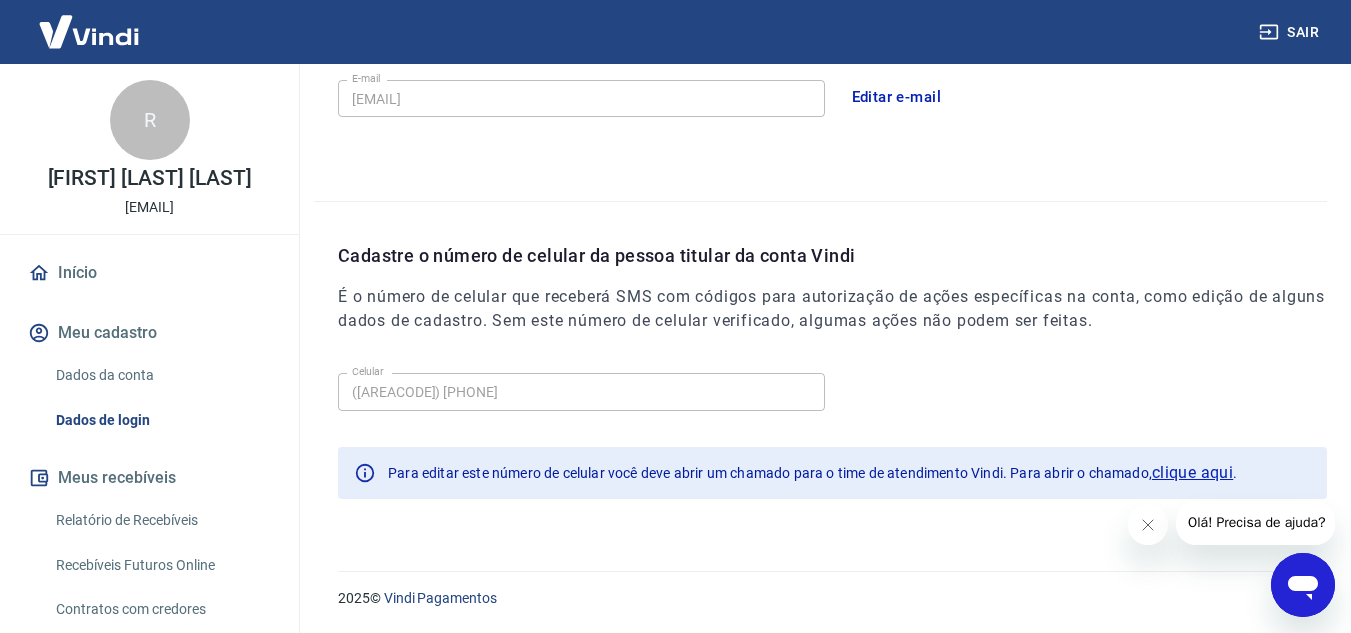 scroll, scrollTop: 632, scrollLeft: 0, axis: vertical 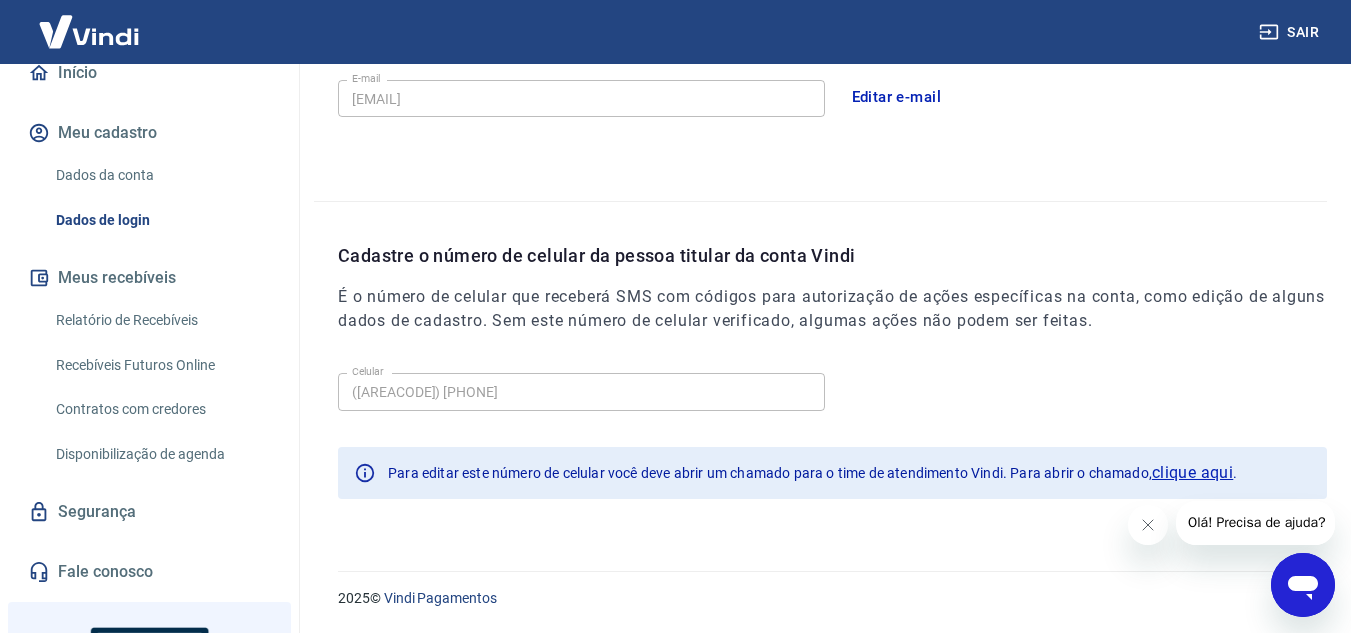 click on "Relatório de Recebíveis" at bounding box center [161, 320] 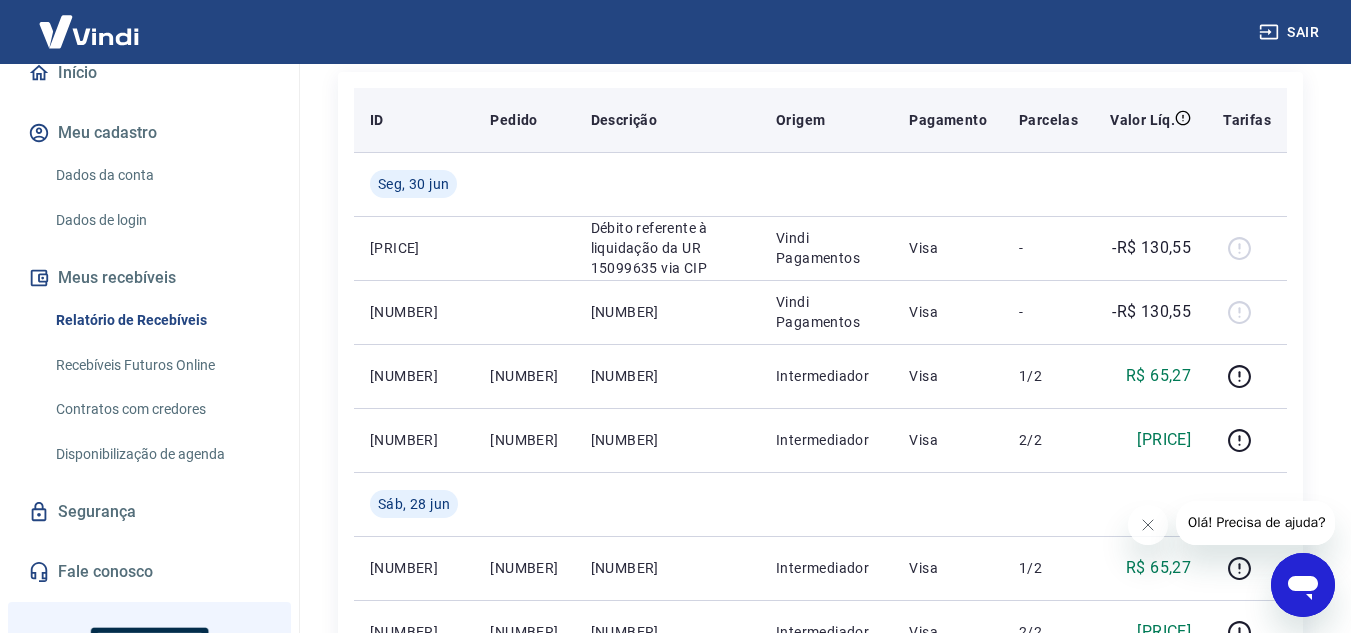 scroll, scrollTop: 300, scrollLeft: 0, axis: vertical 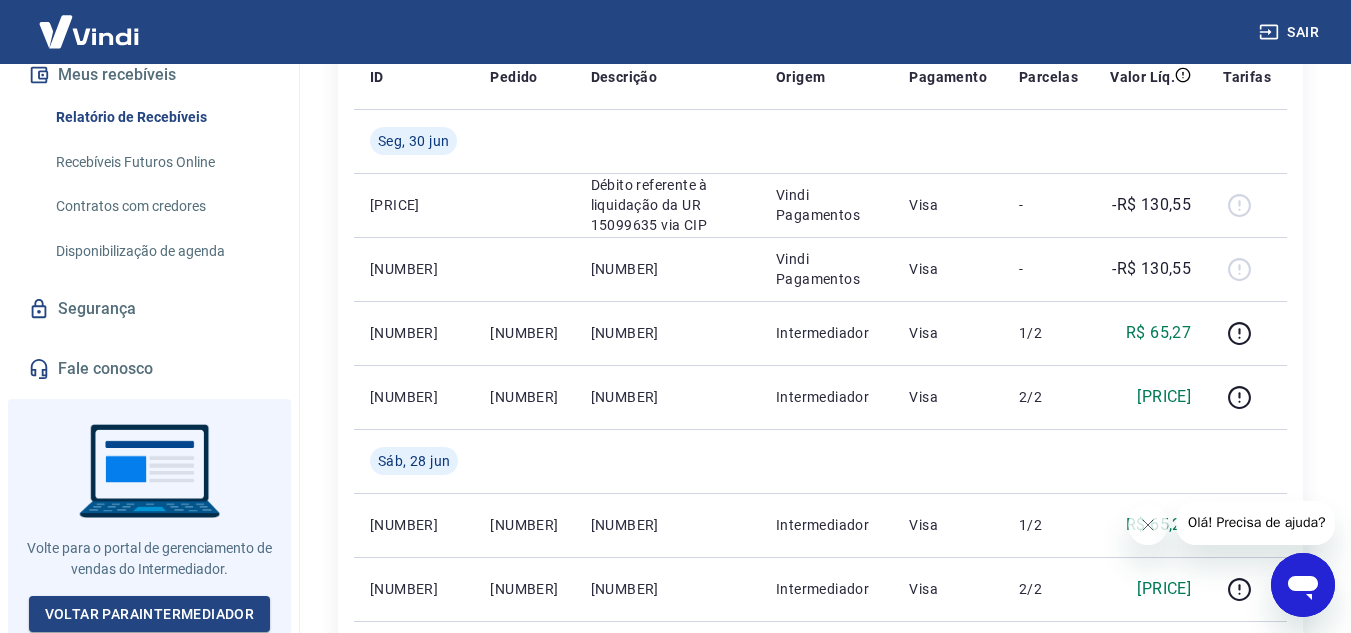 click on "Segurança" at bounding box center (149, 309) 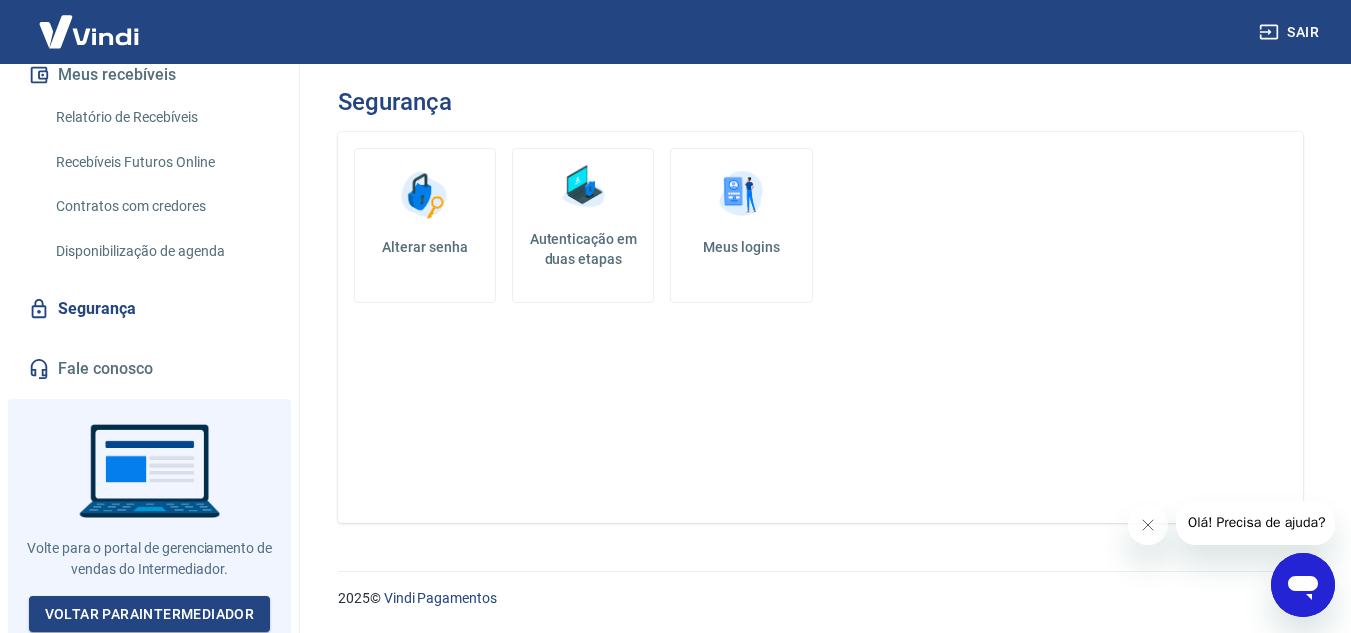 scroll, scrollTop: 0, scrollLeft: 0, axis: both 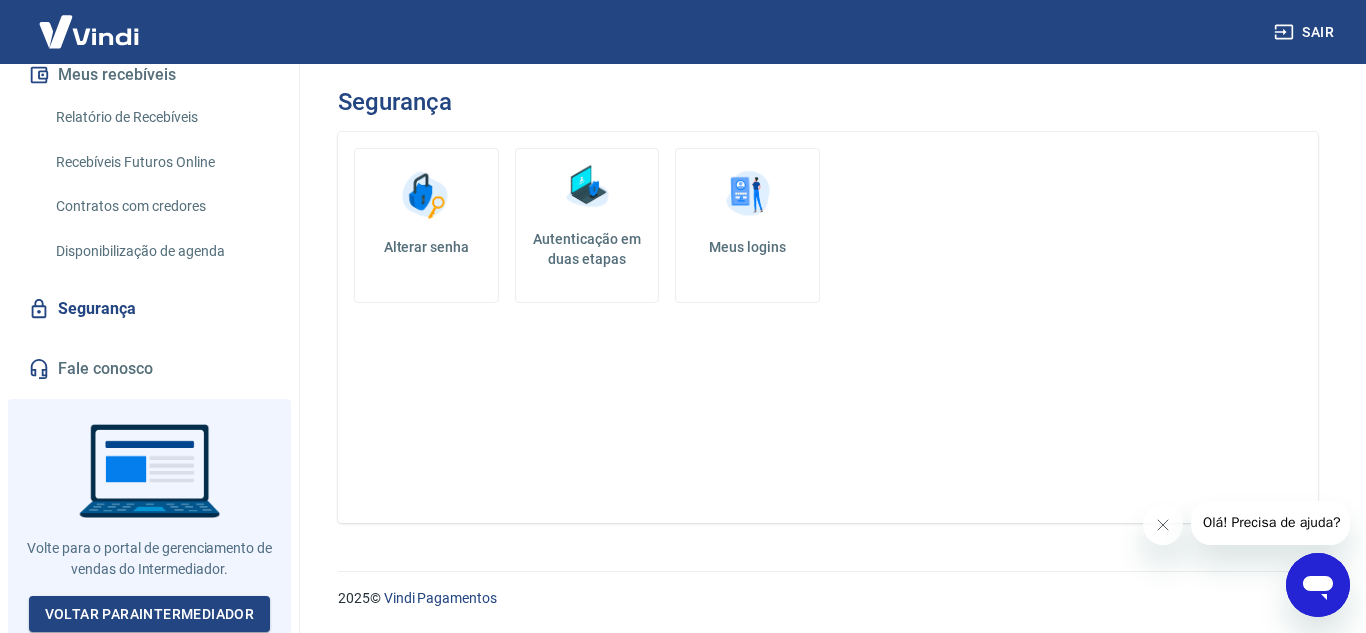 click on "Fale conosco" at bounding box center [149, 369] 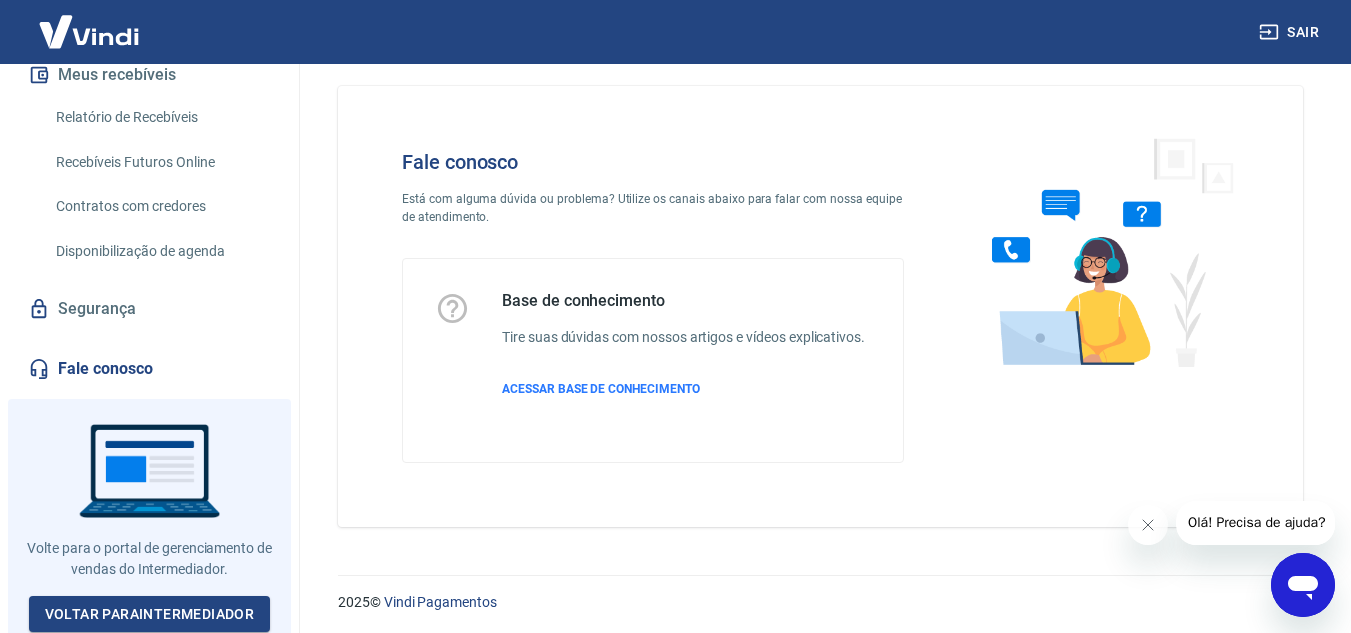 scroll, scrollTop: 22, scrollLeft: 0, axis: vertical 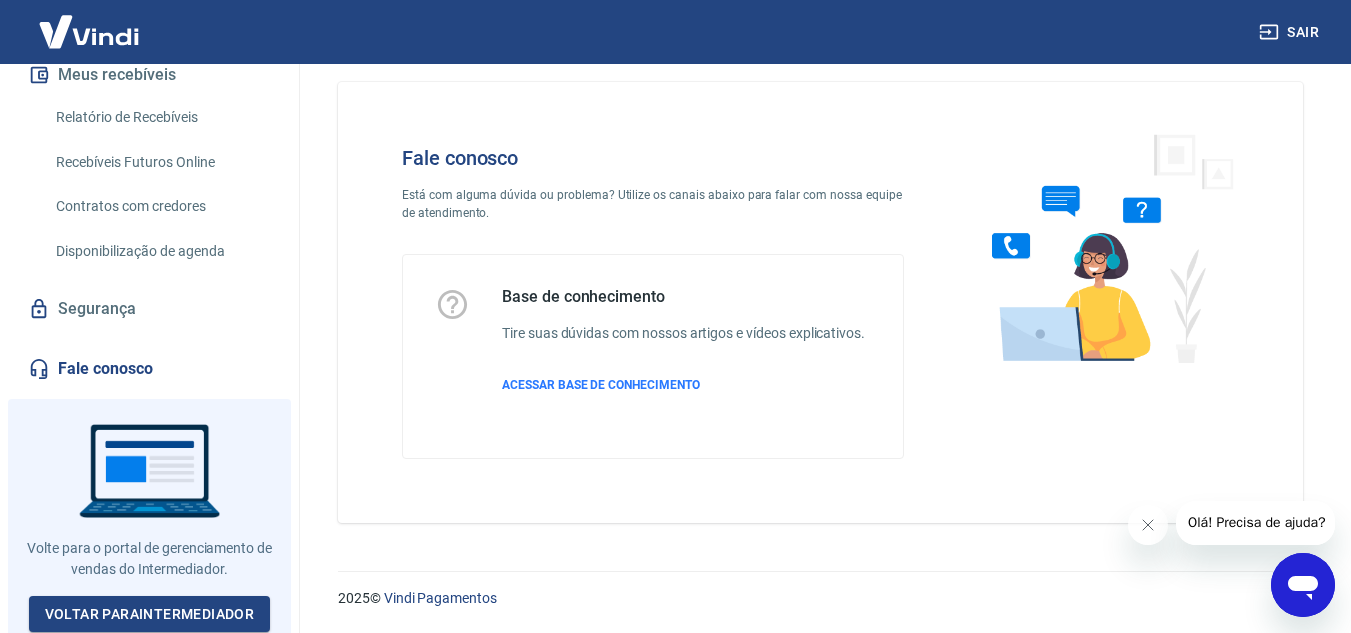 click on "Olá! Precisa de ajuda?" at bounding box center [1256, 523] 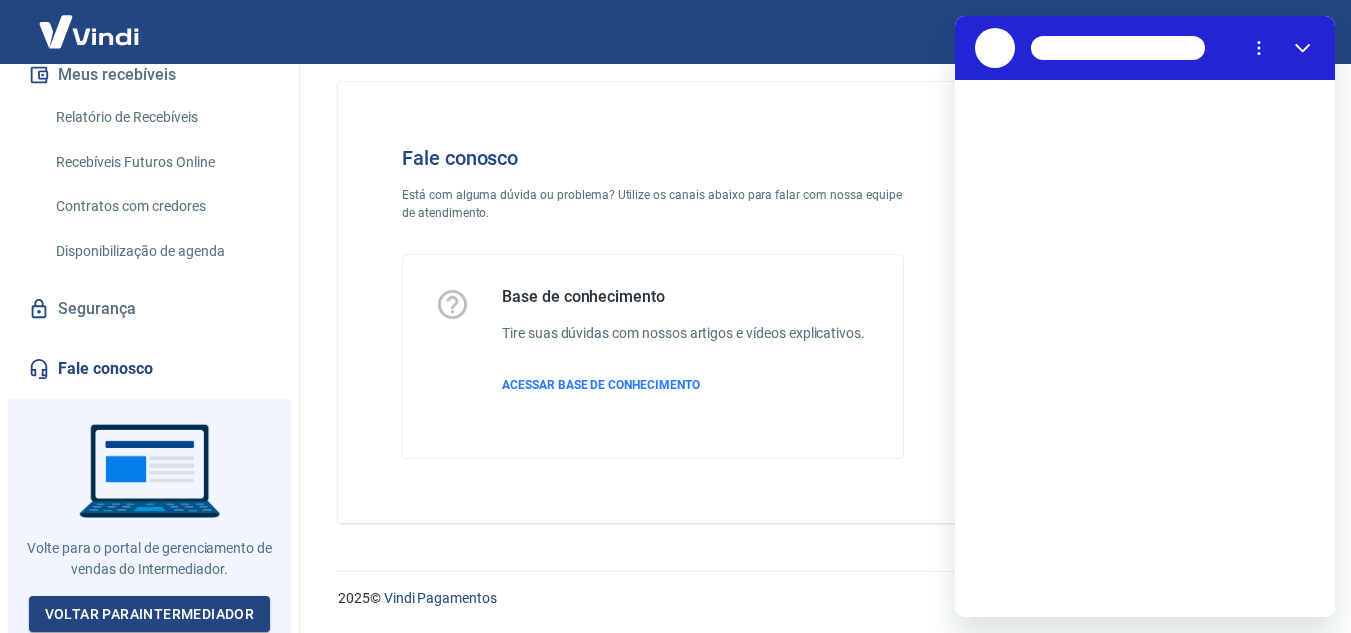 scroll, scrollTop: 0, scrollLeft: 0, axis: both 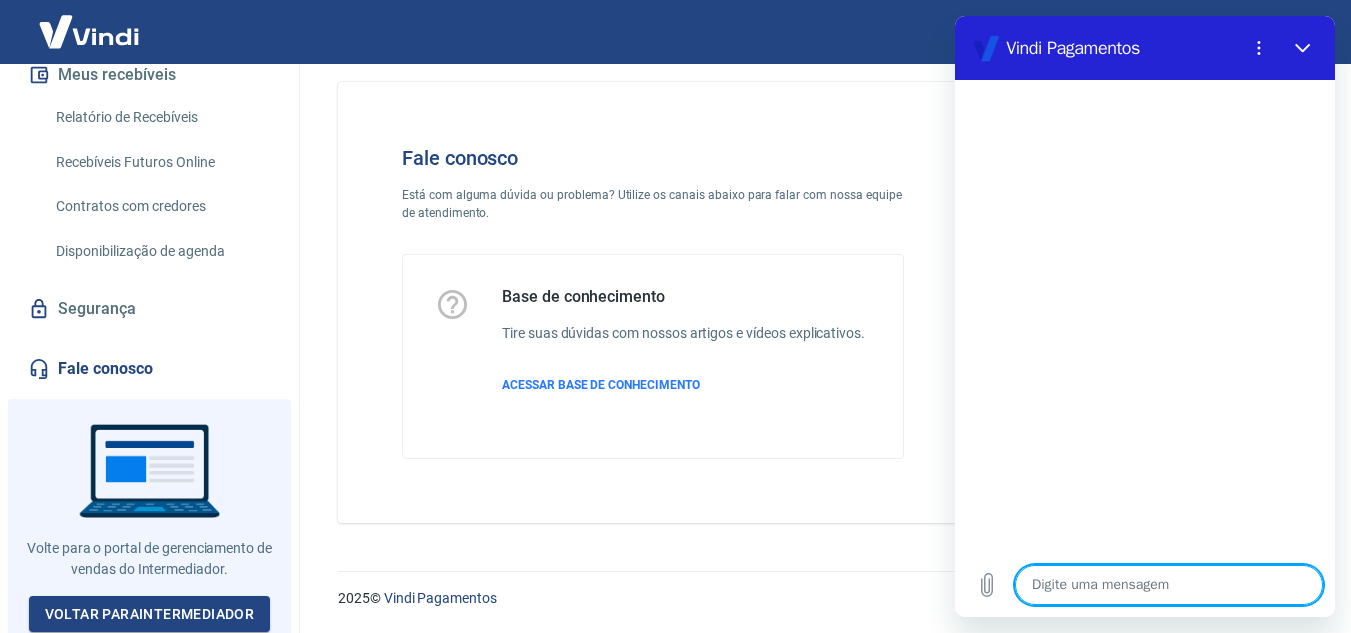 click at bounding box center (1169, 585) 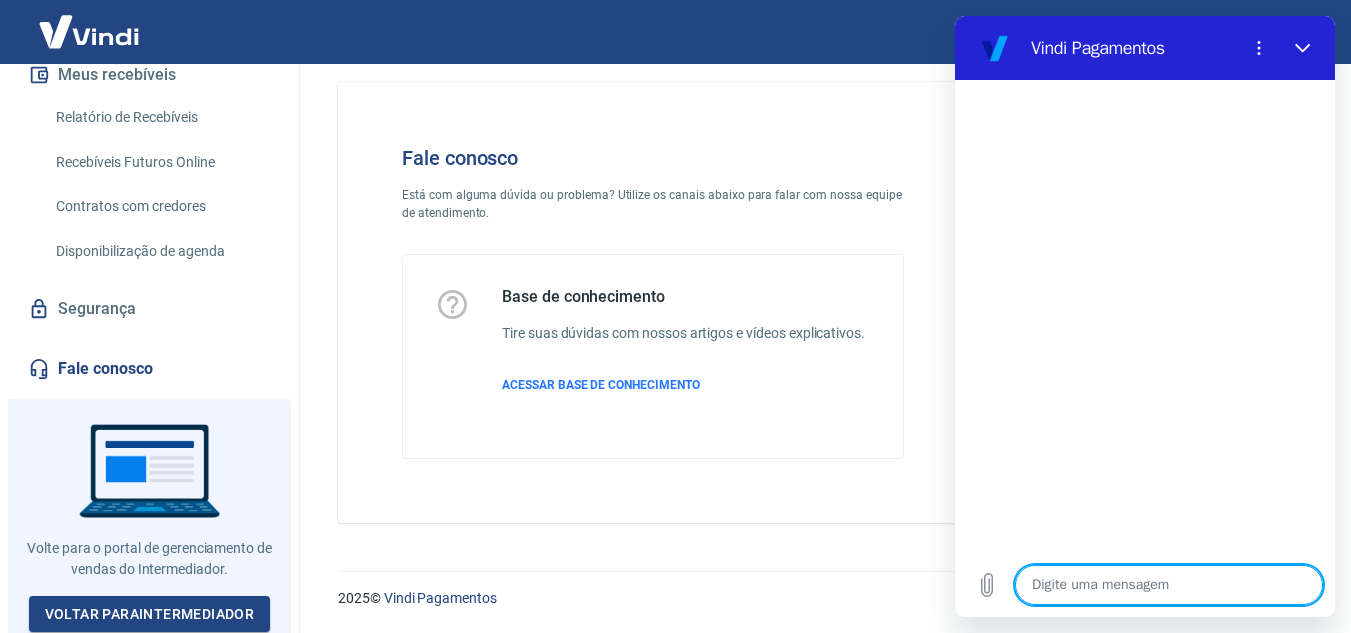 type on "B" 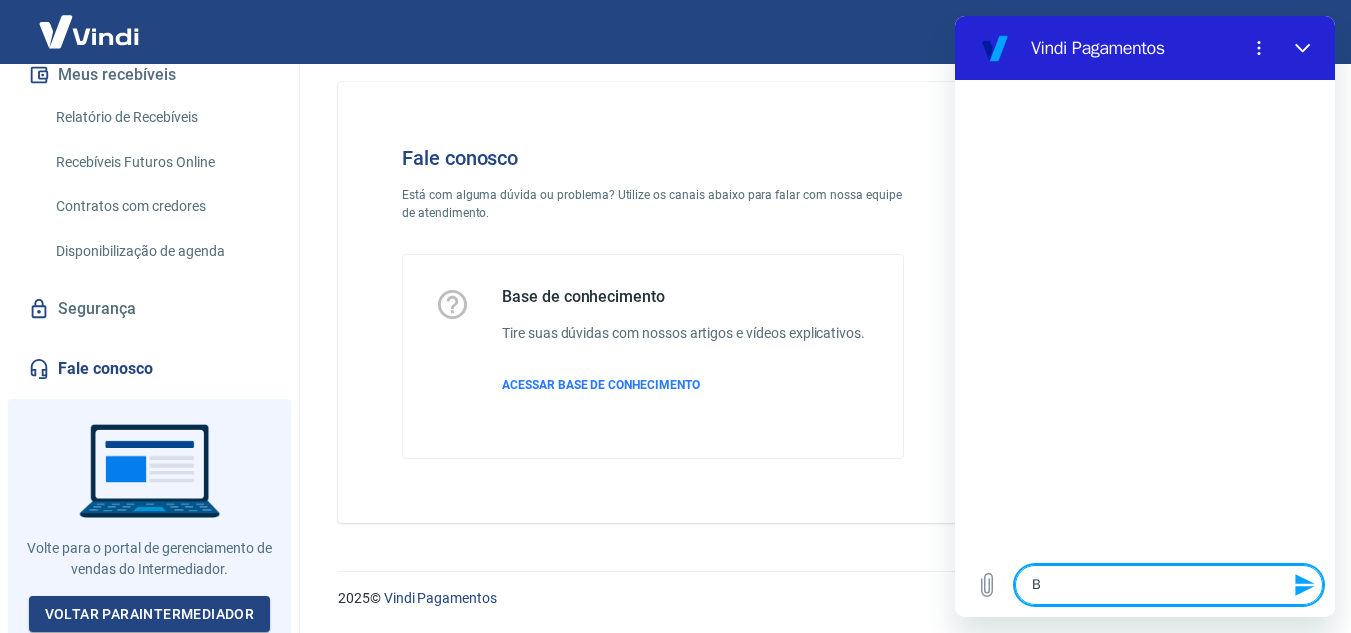 type on "Bo" 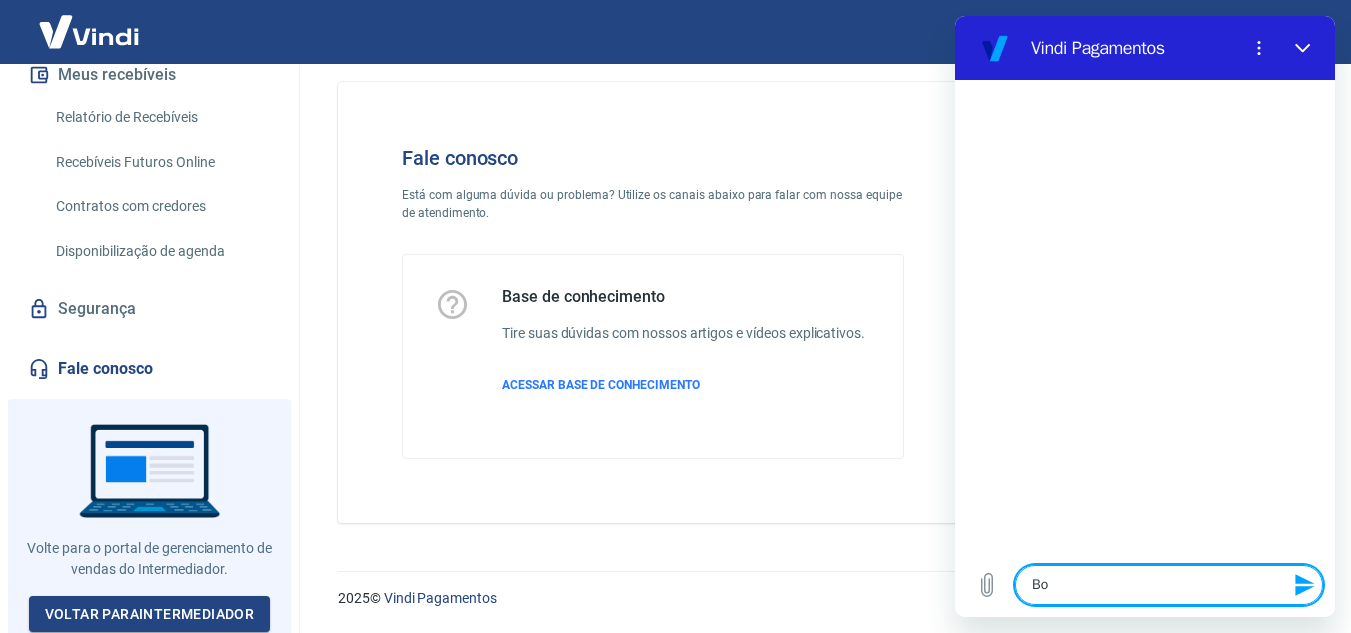 type on "Bom" 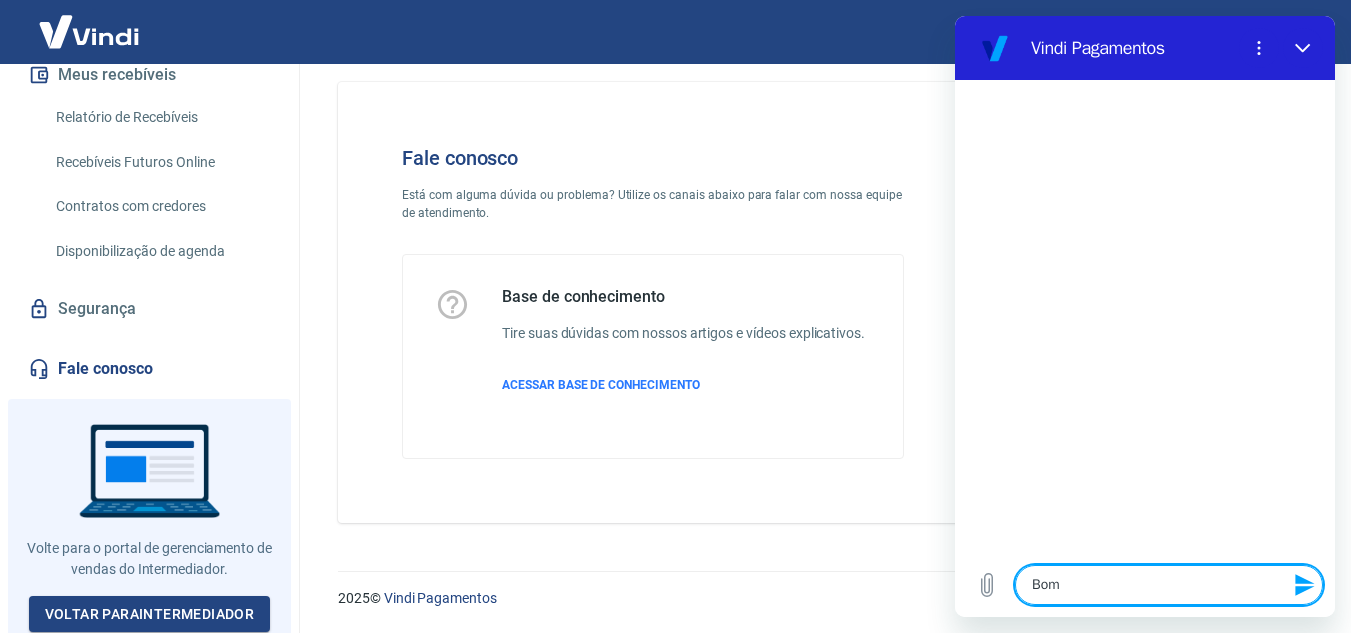 type on "Bom" 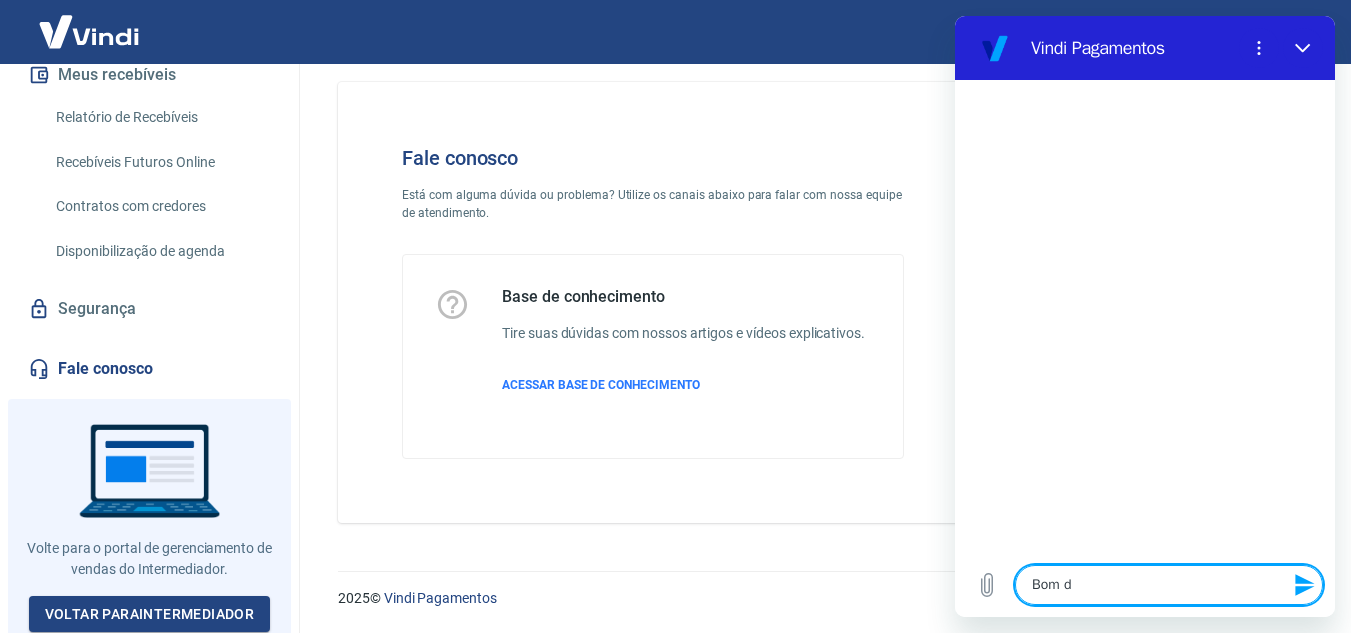 type on "Bom di" 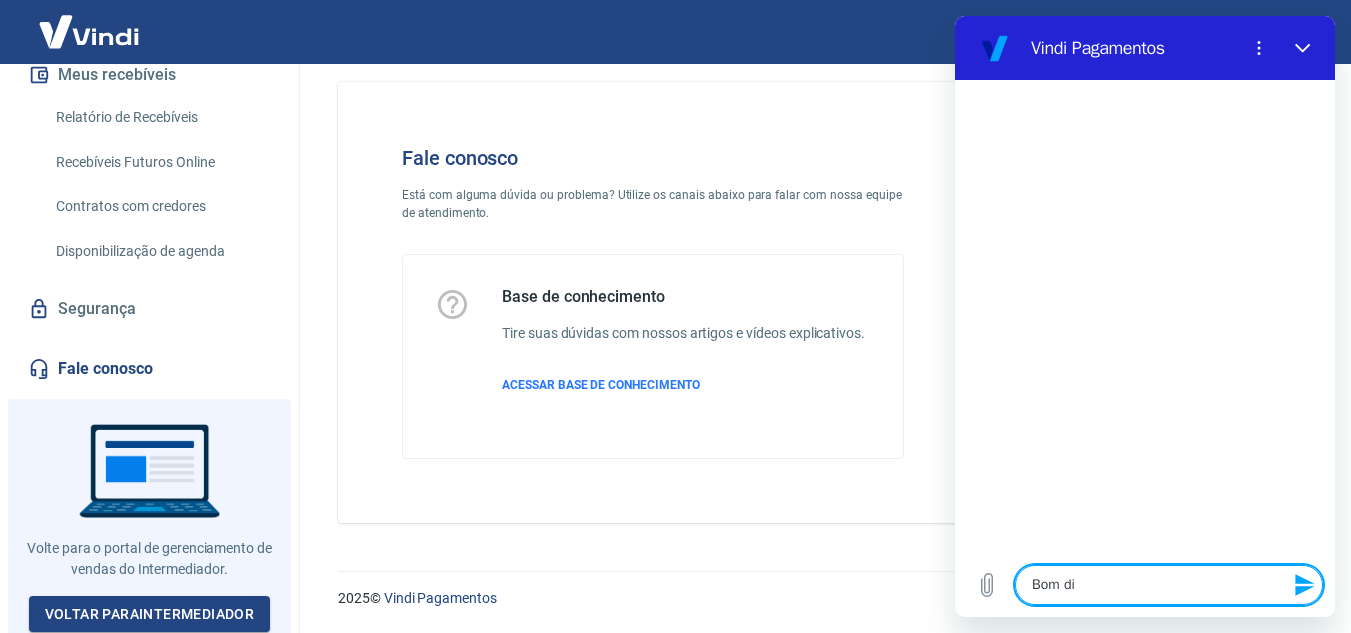 type on "Bom dia" 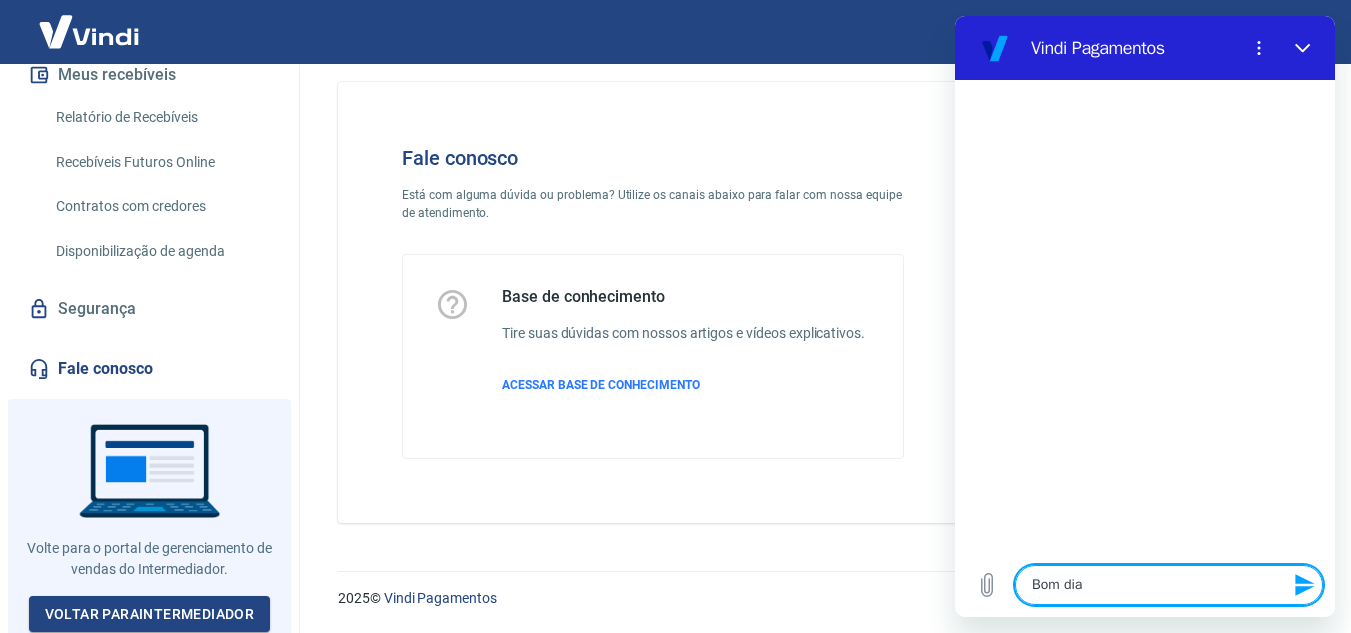 type on "Bom dia" 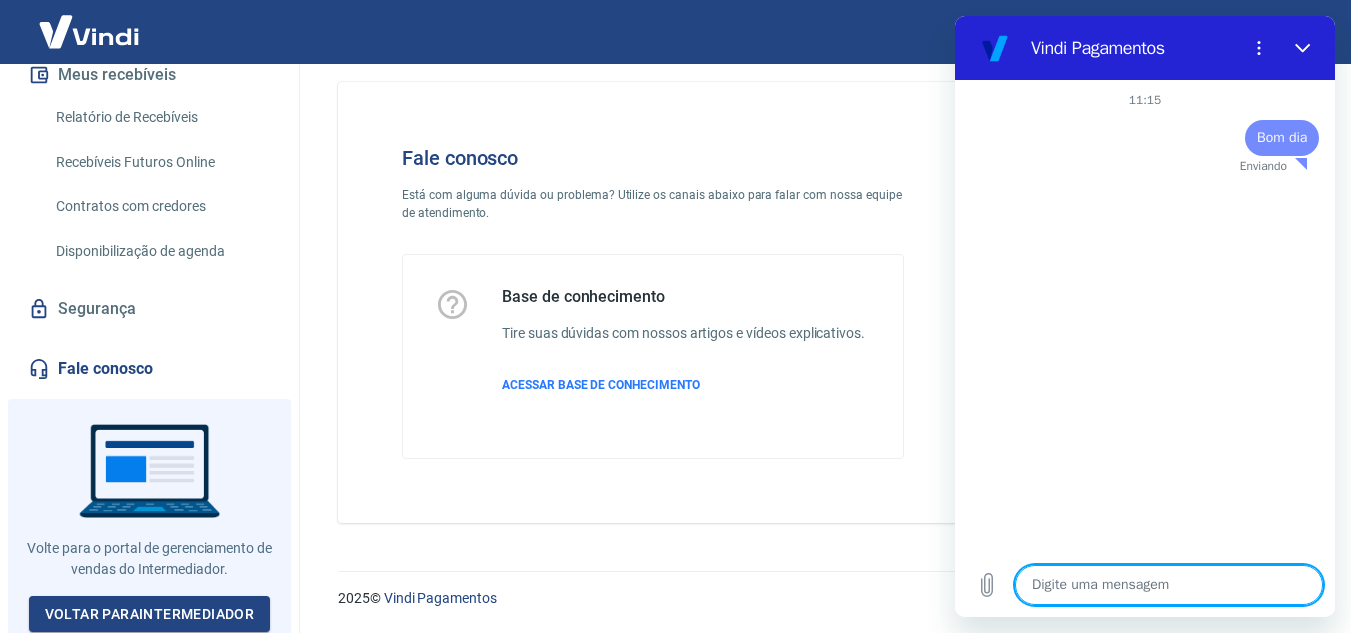 type on "x" 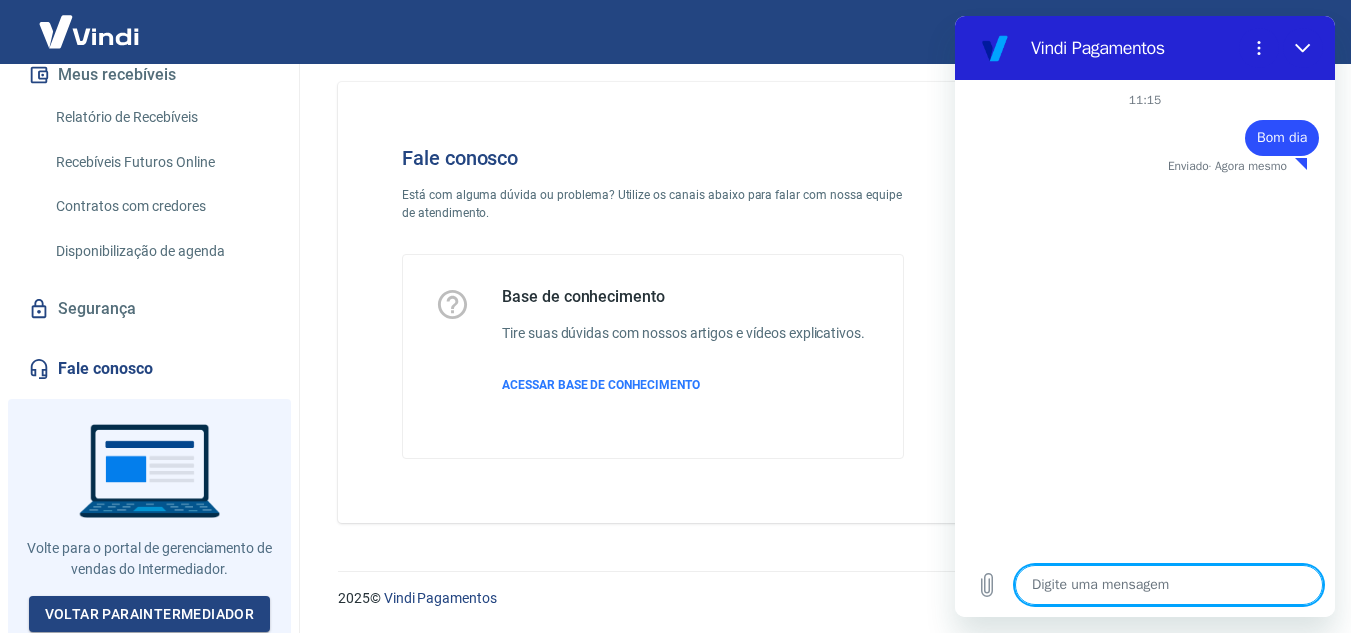 type on "p" 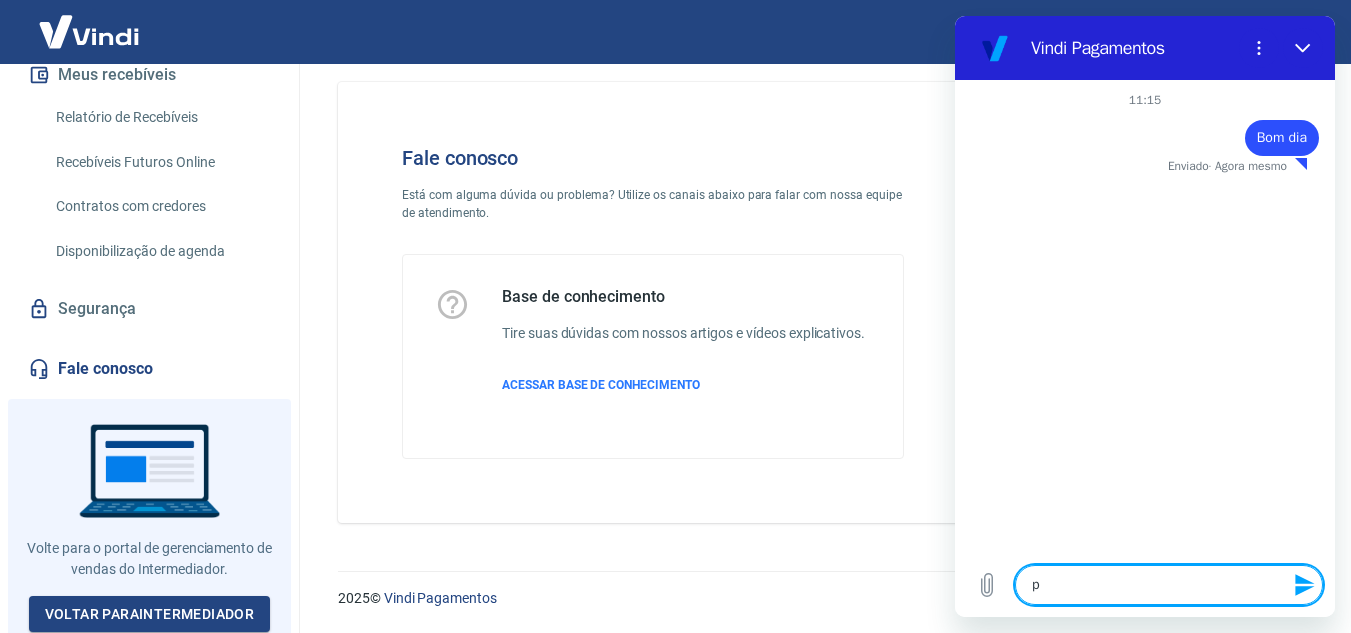 type 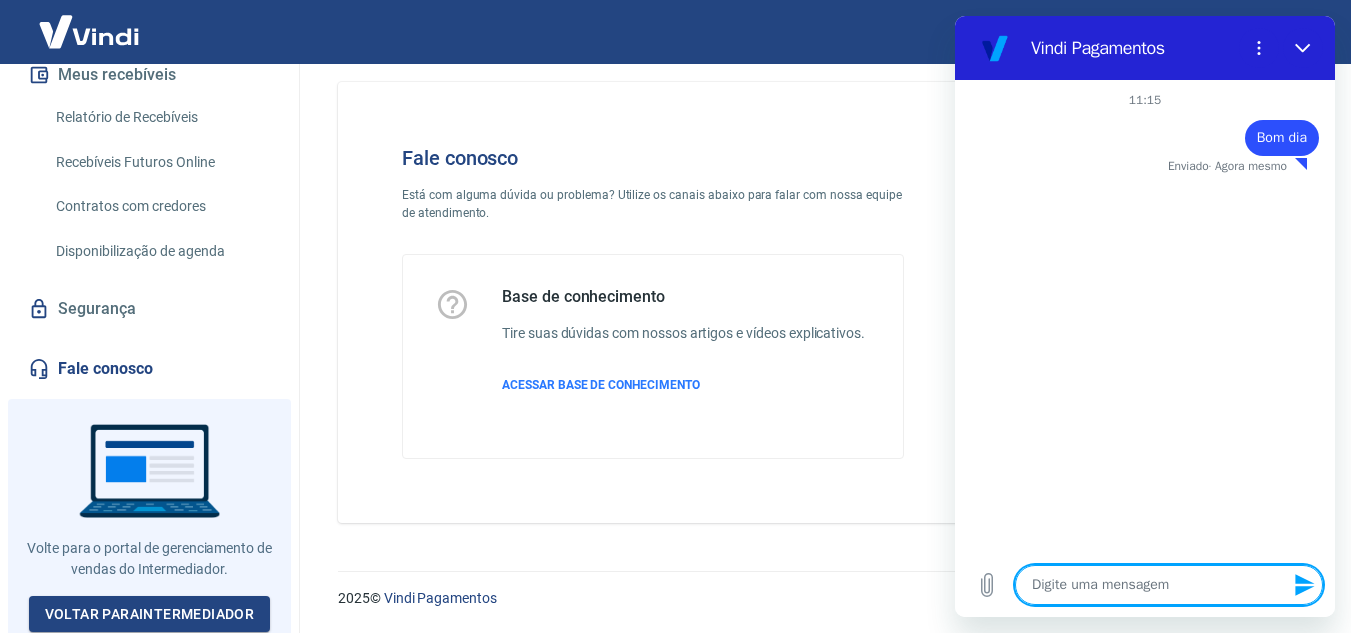type on "x" 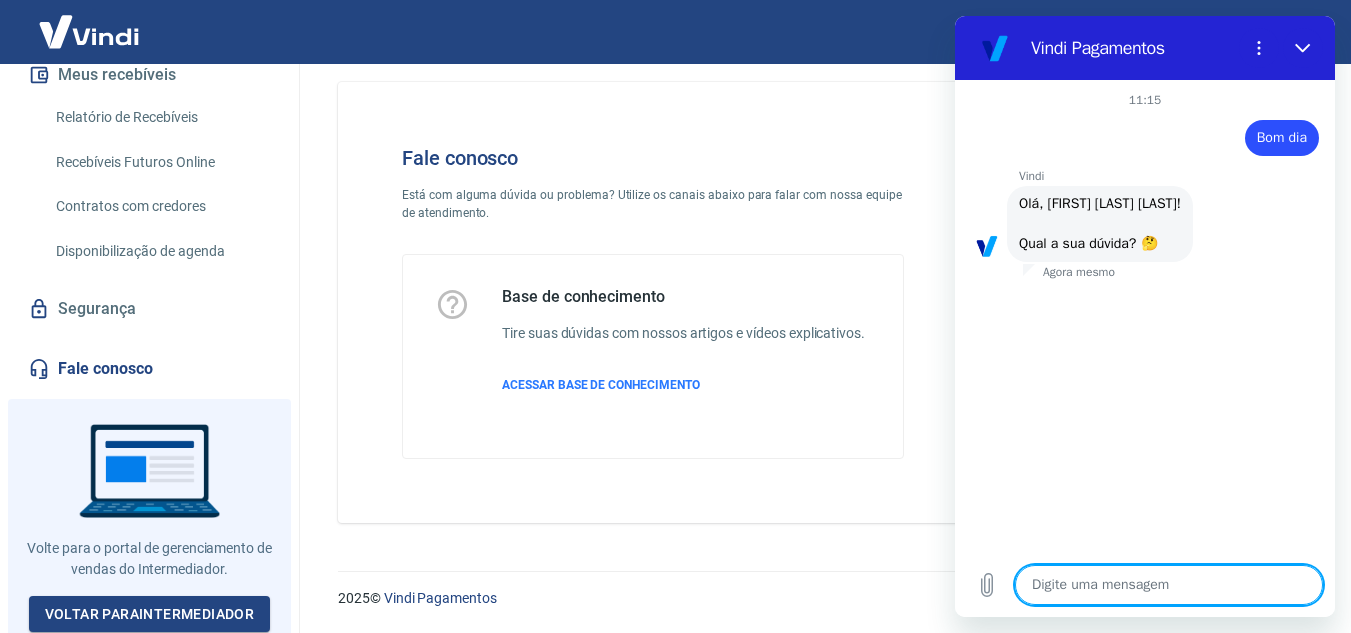 type on "Q" 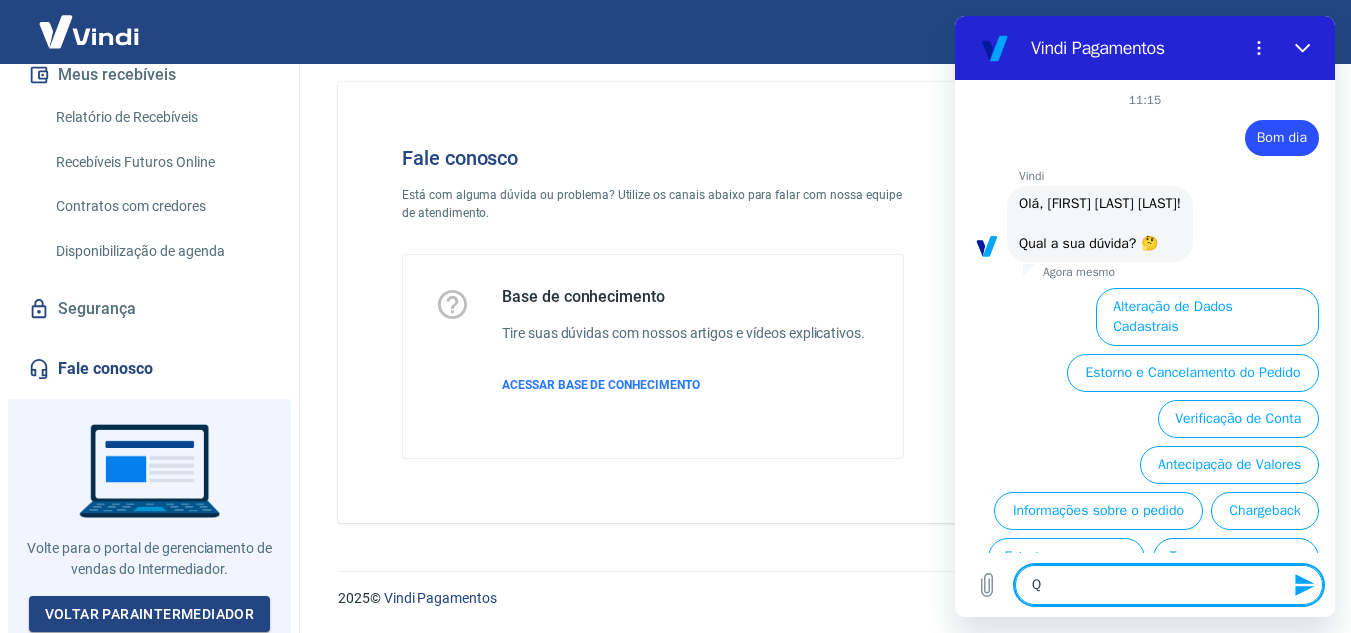 scroll, scrollTop: 100, scrollLeft: 0, axis: vertical 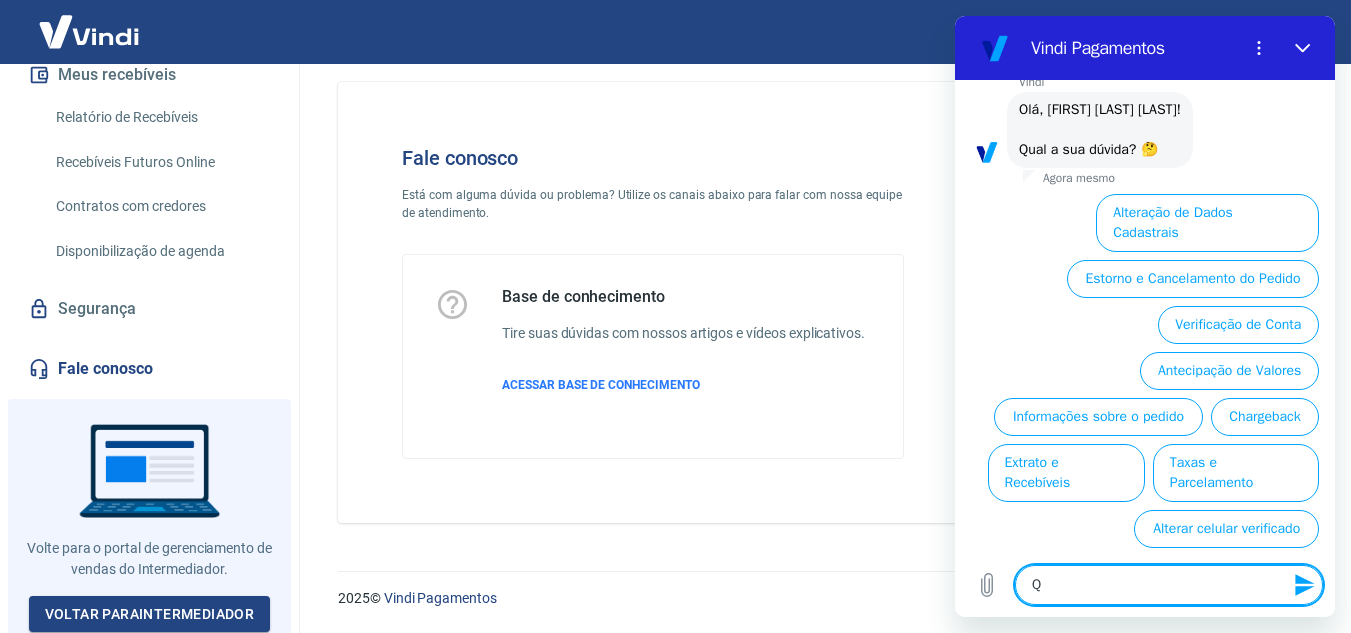 type 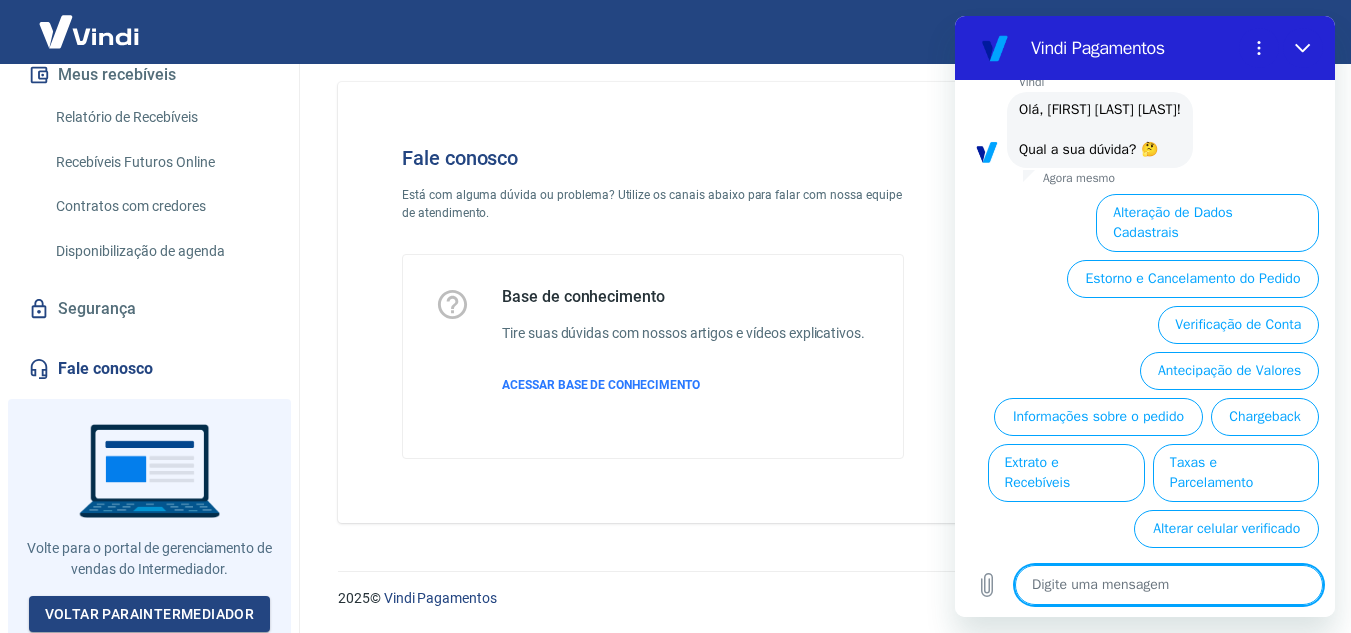 click at bounding box center (1169, 585) 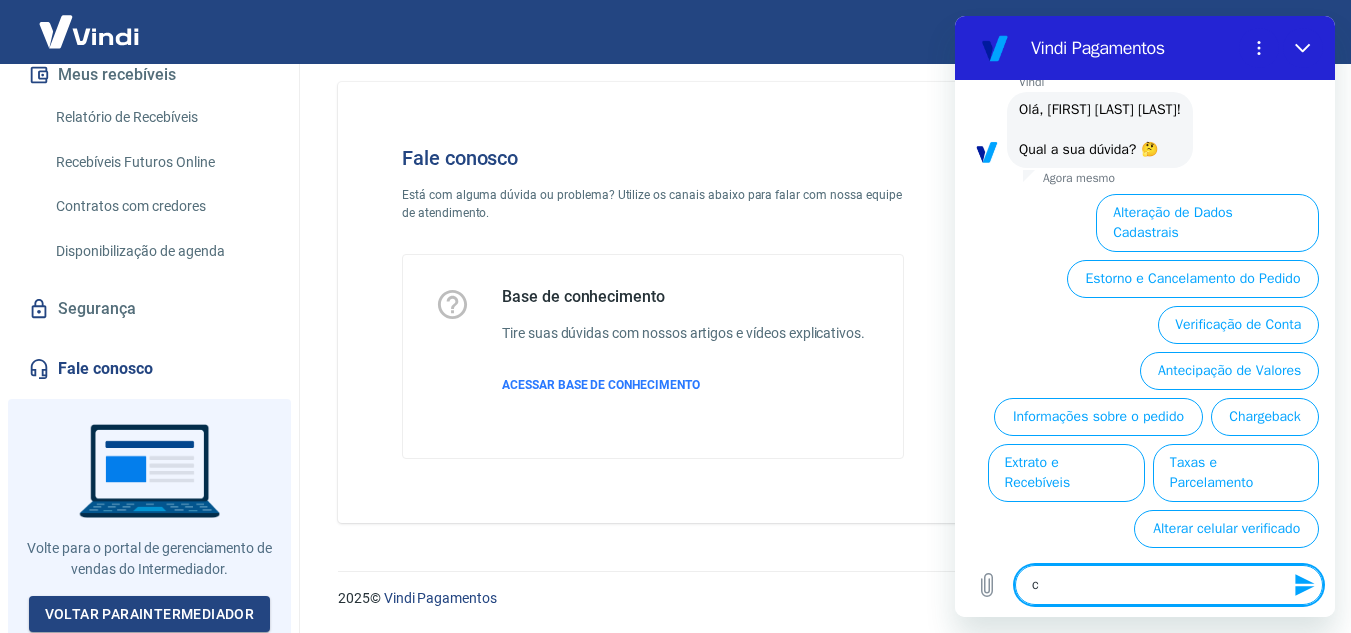 type on "ca" 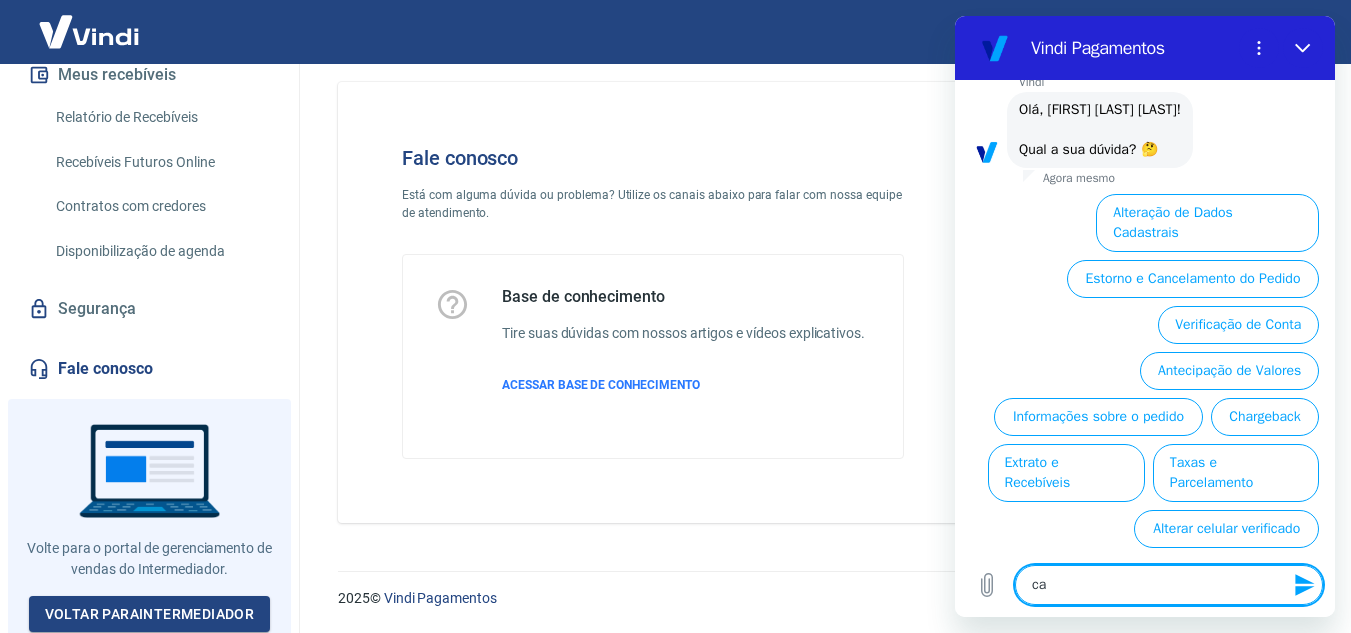 type on "can" 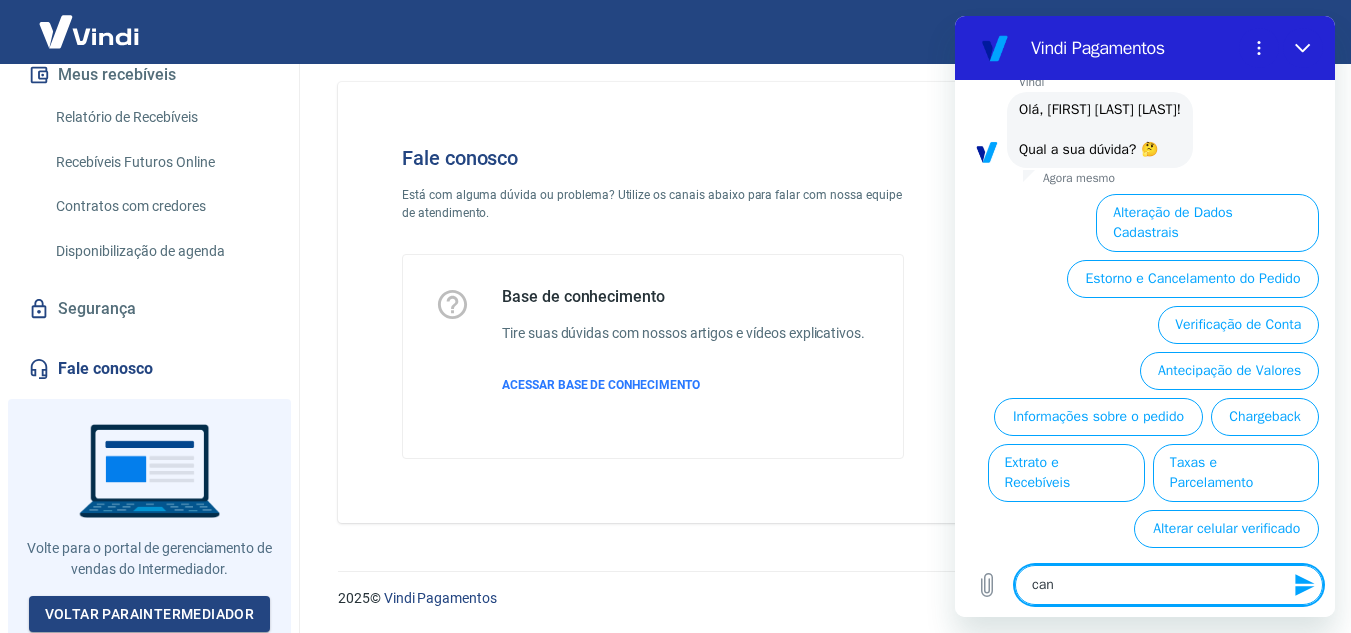 type on "ca" 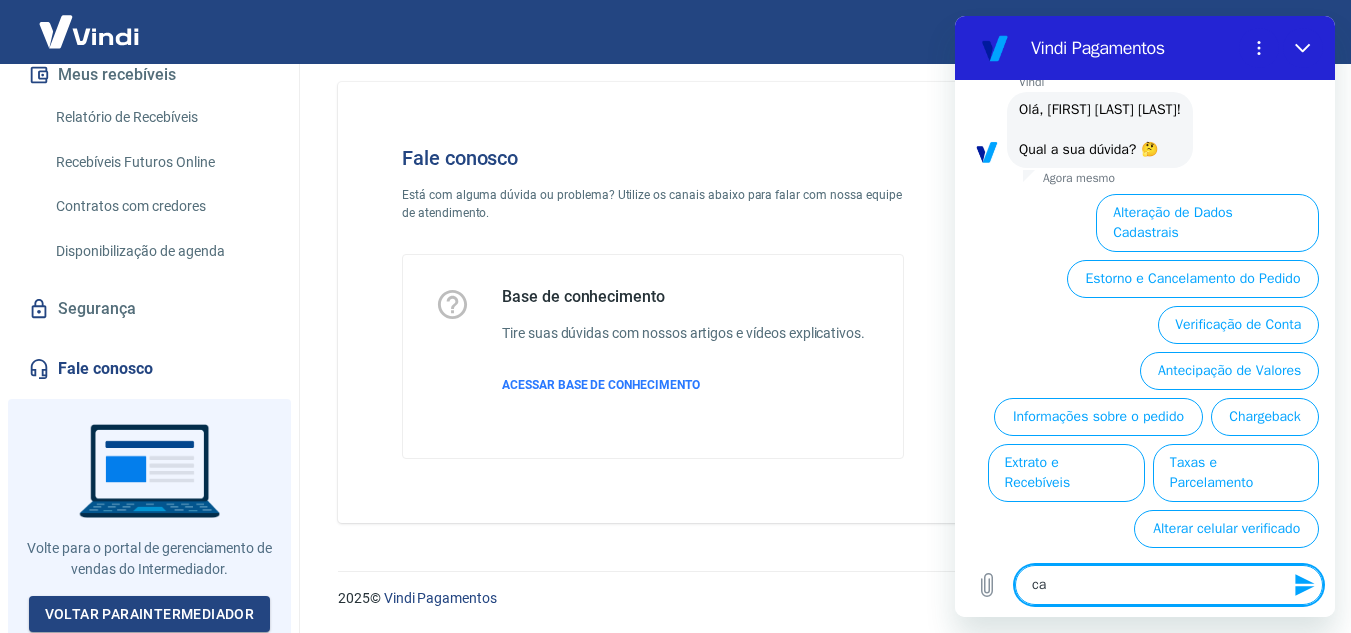 type on "c" 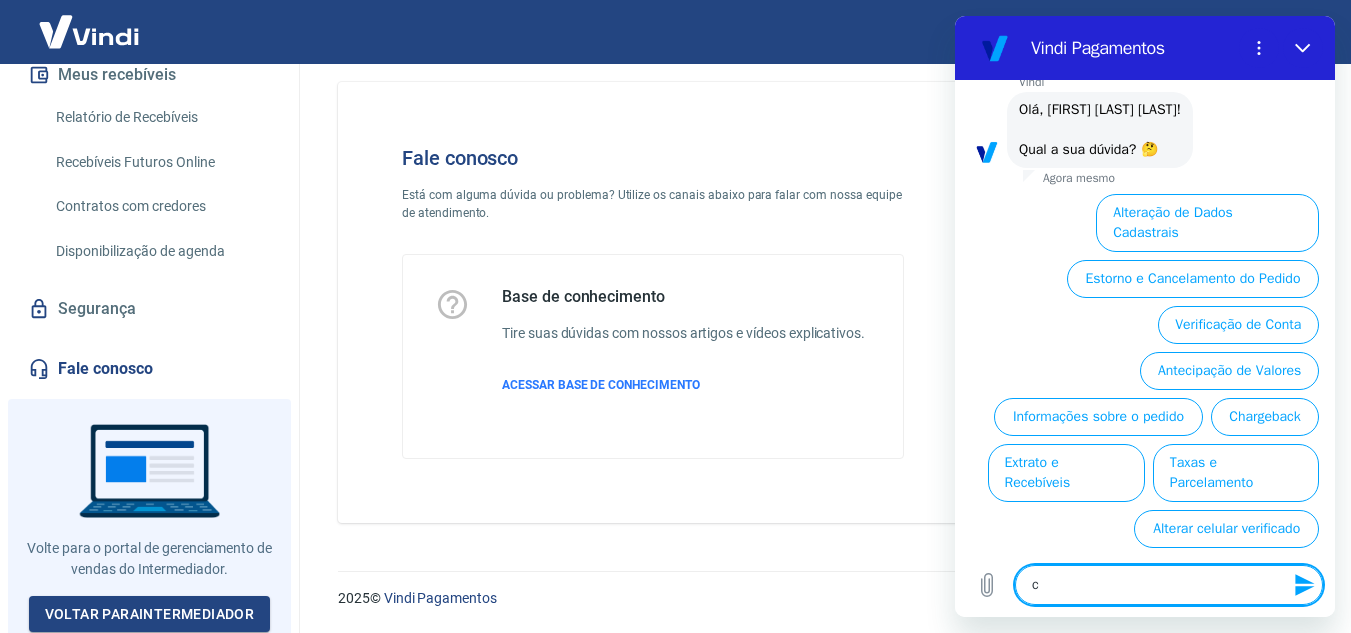 type 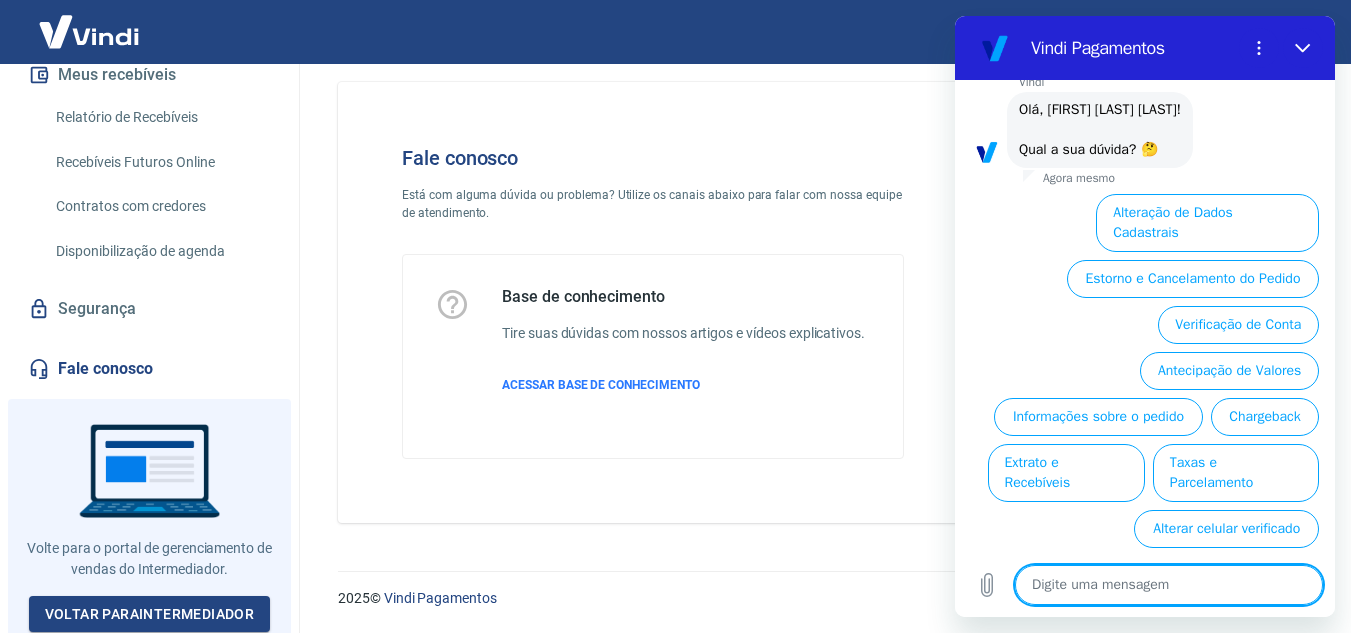 type on "p" 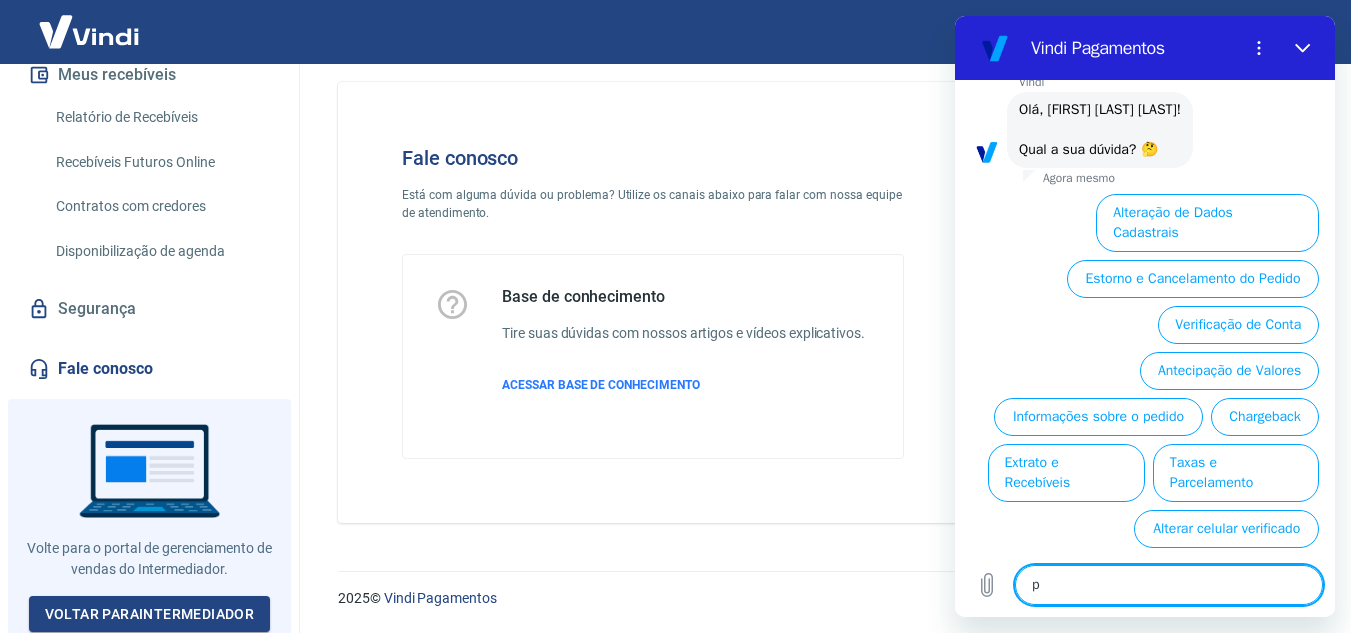 type on "pr" 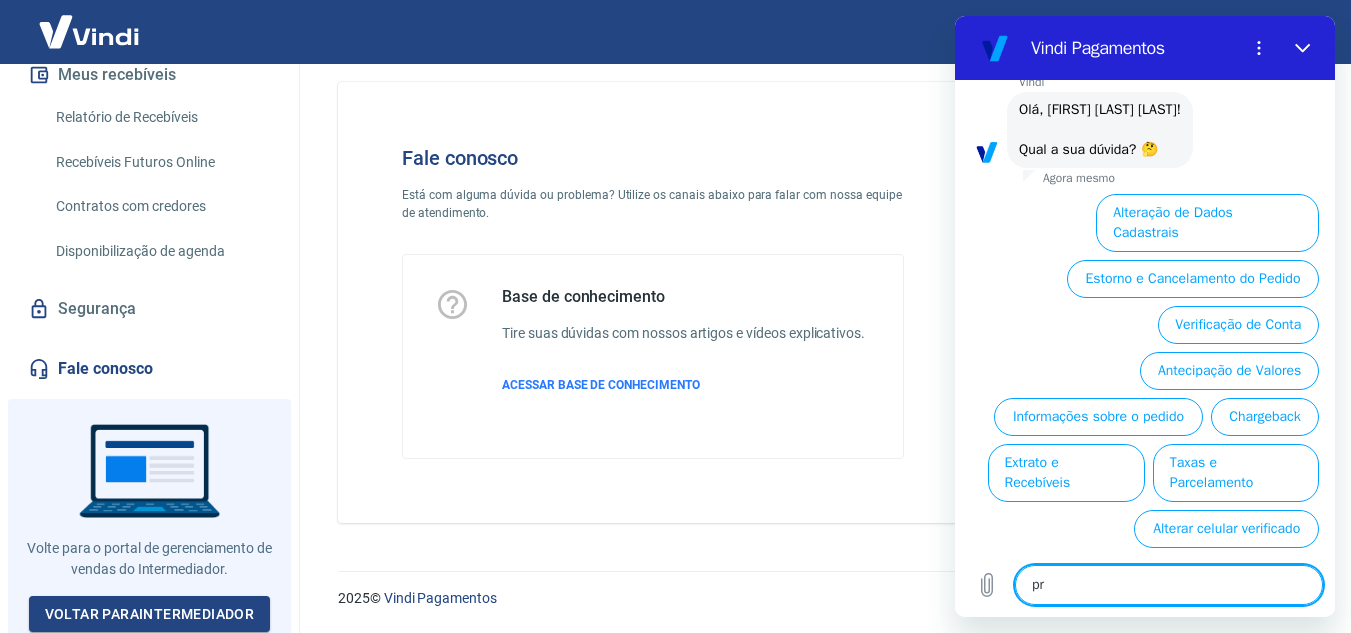 type on "pre" 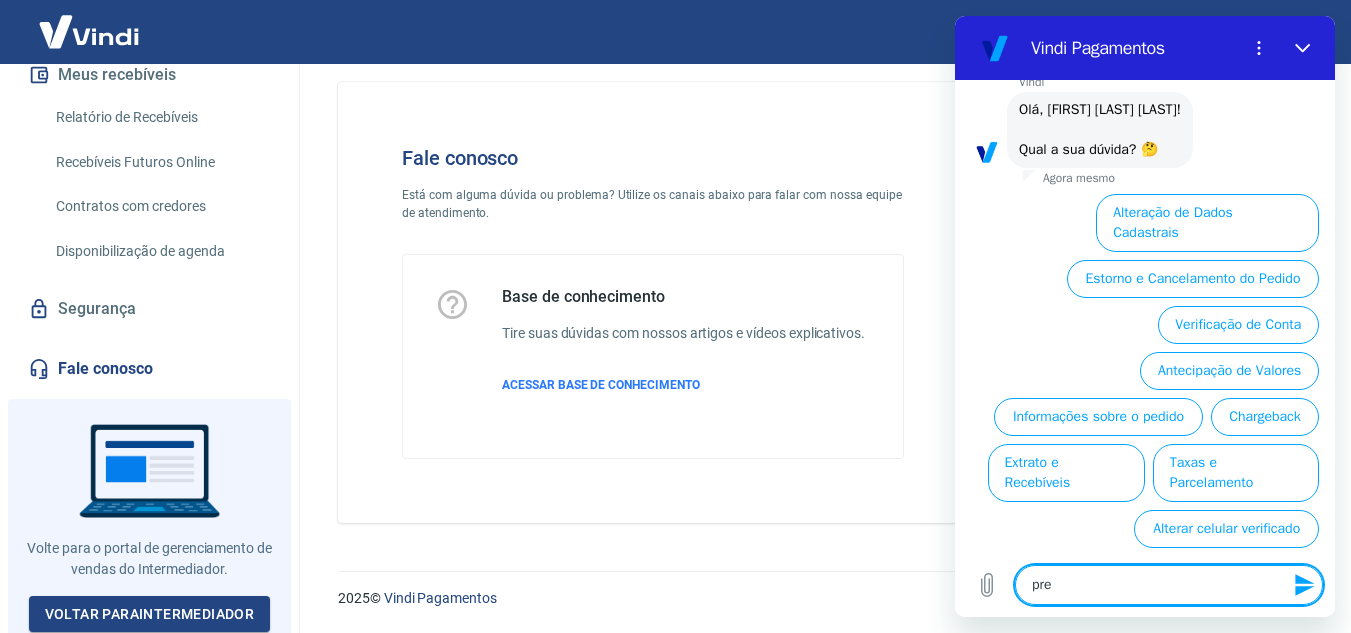 type on "prec" 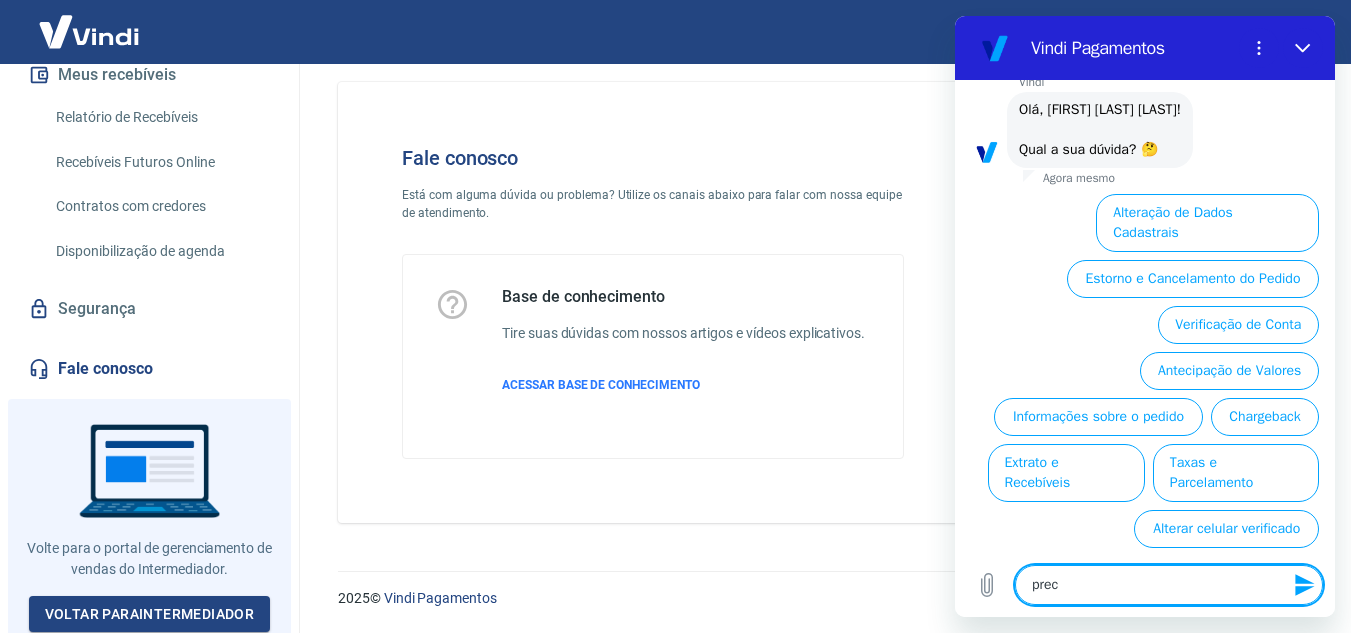 type on "preci" 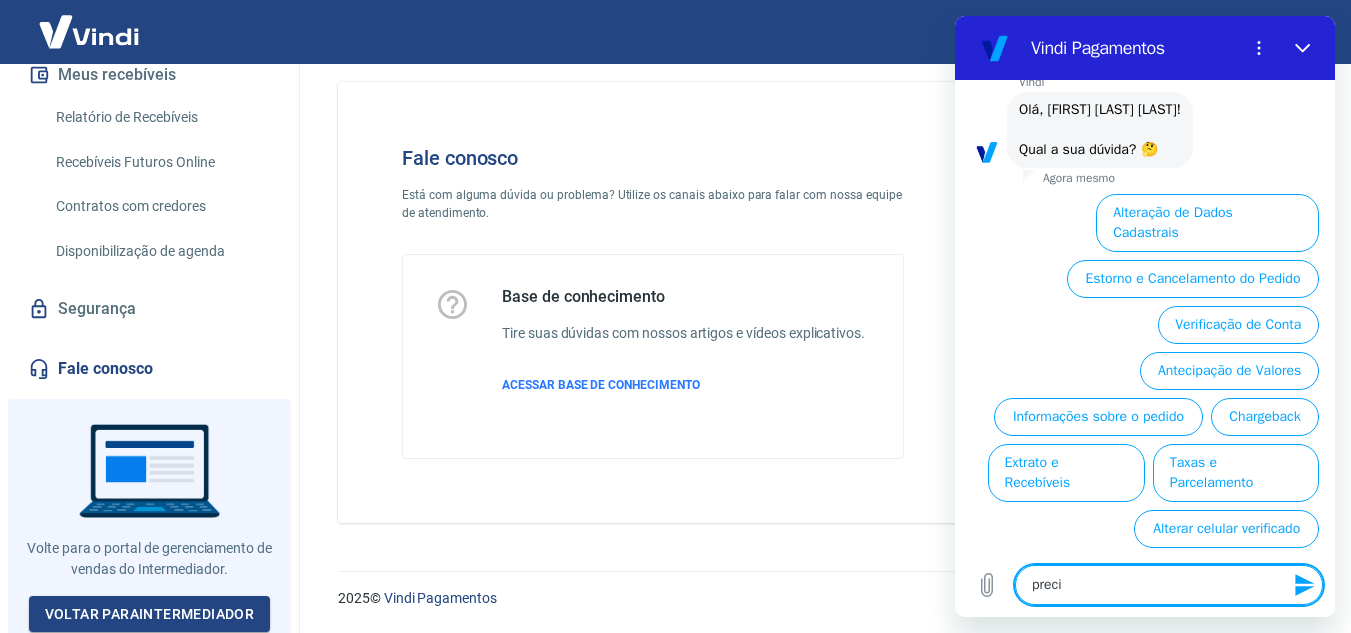 type on "precis" 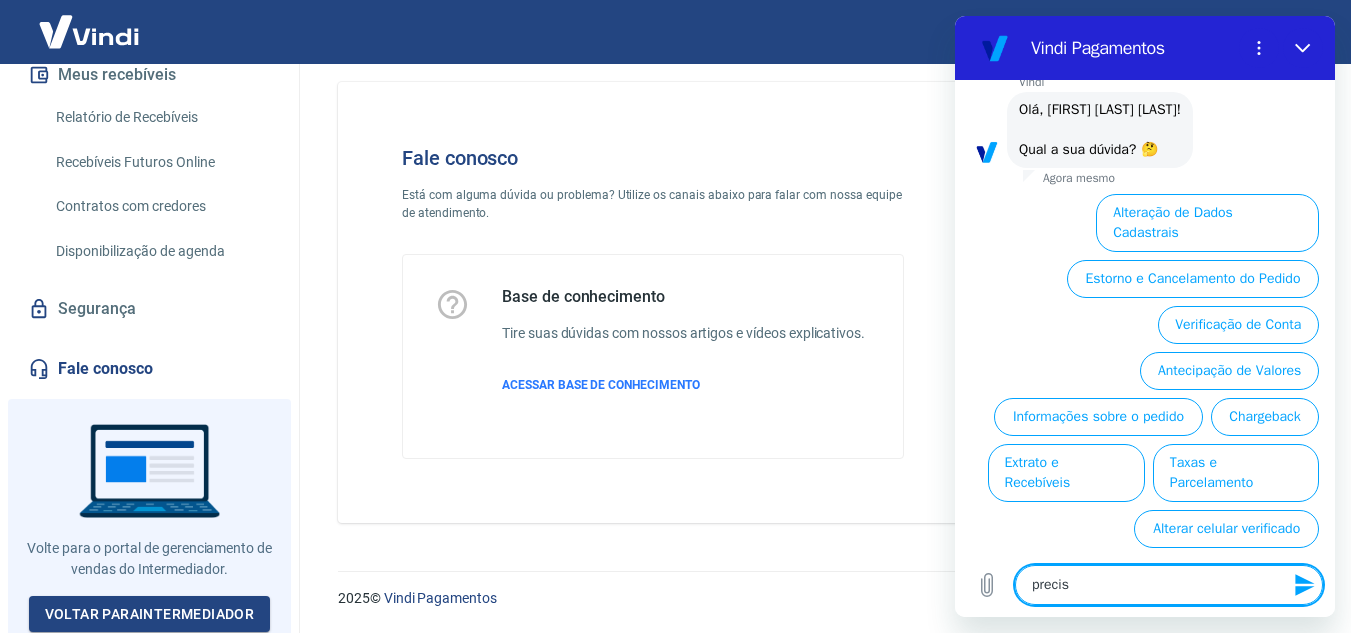 type on "preciso" 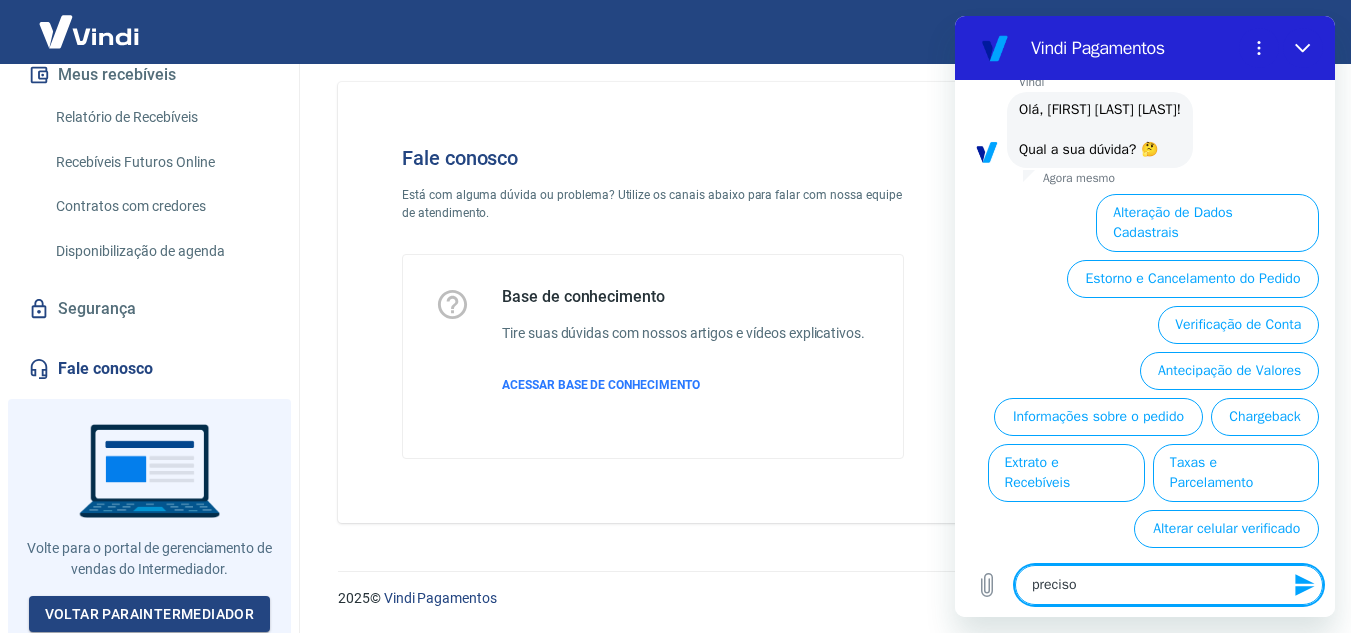 type on "preciso" 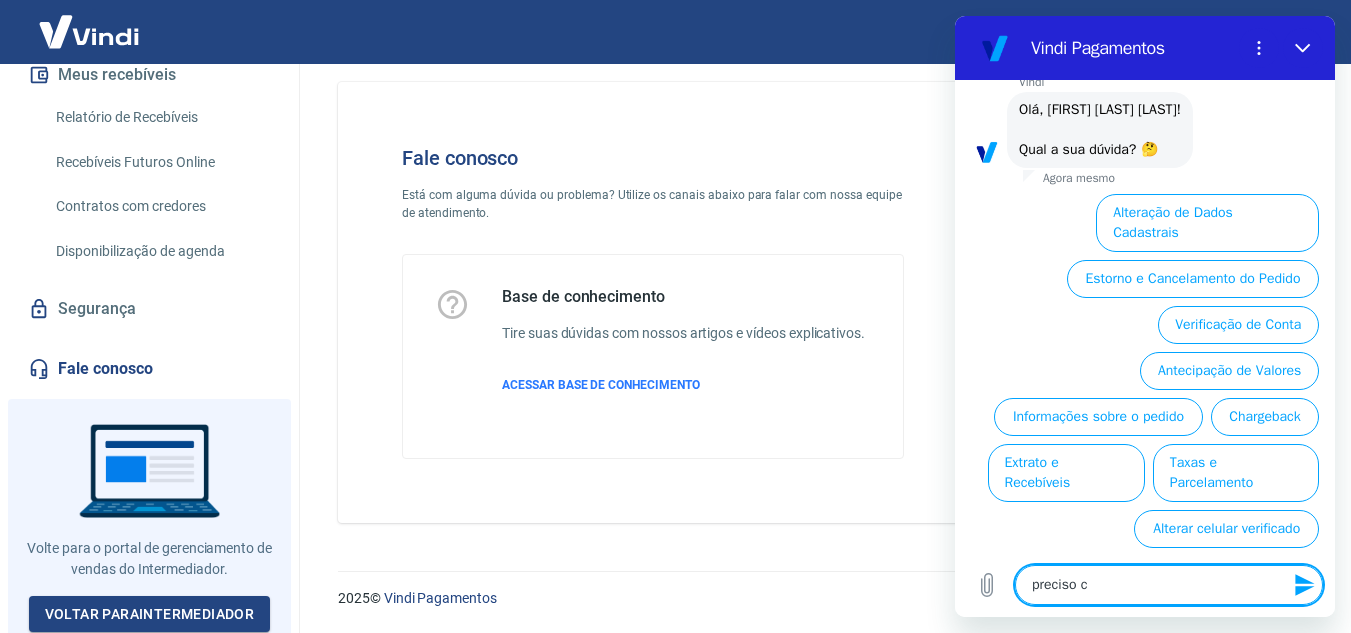 type on "preciso ca" 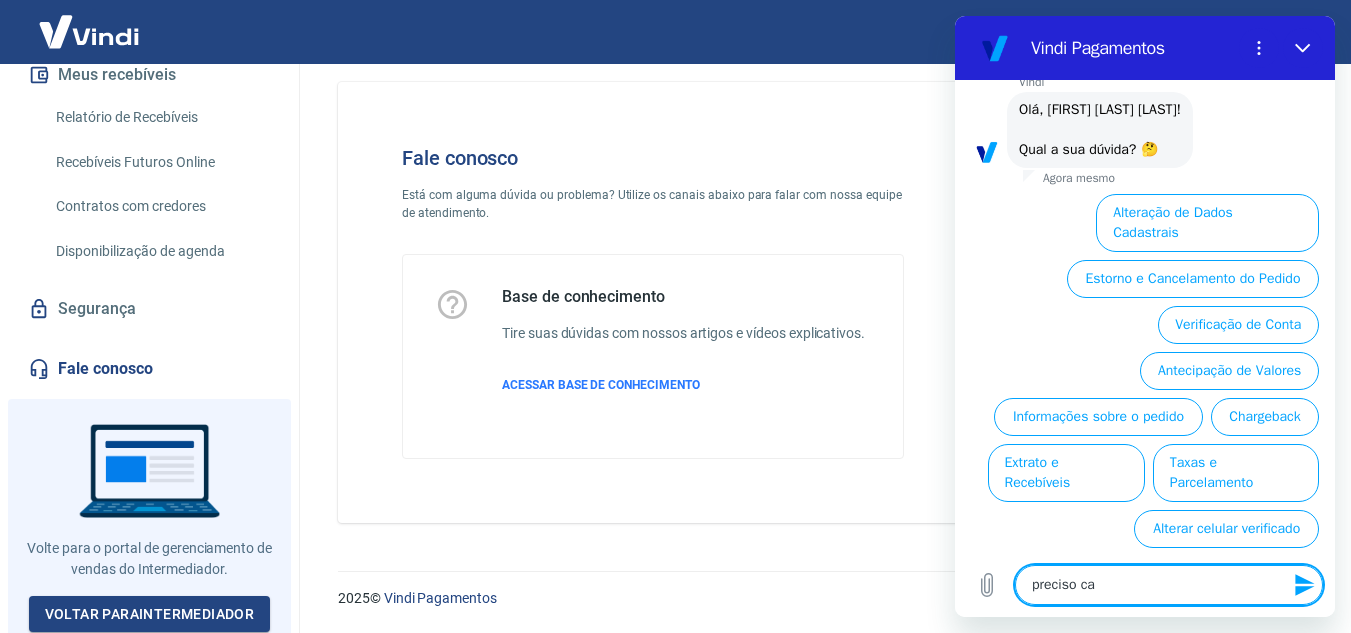 type on "x" 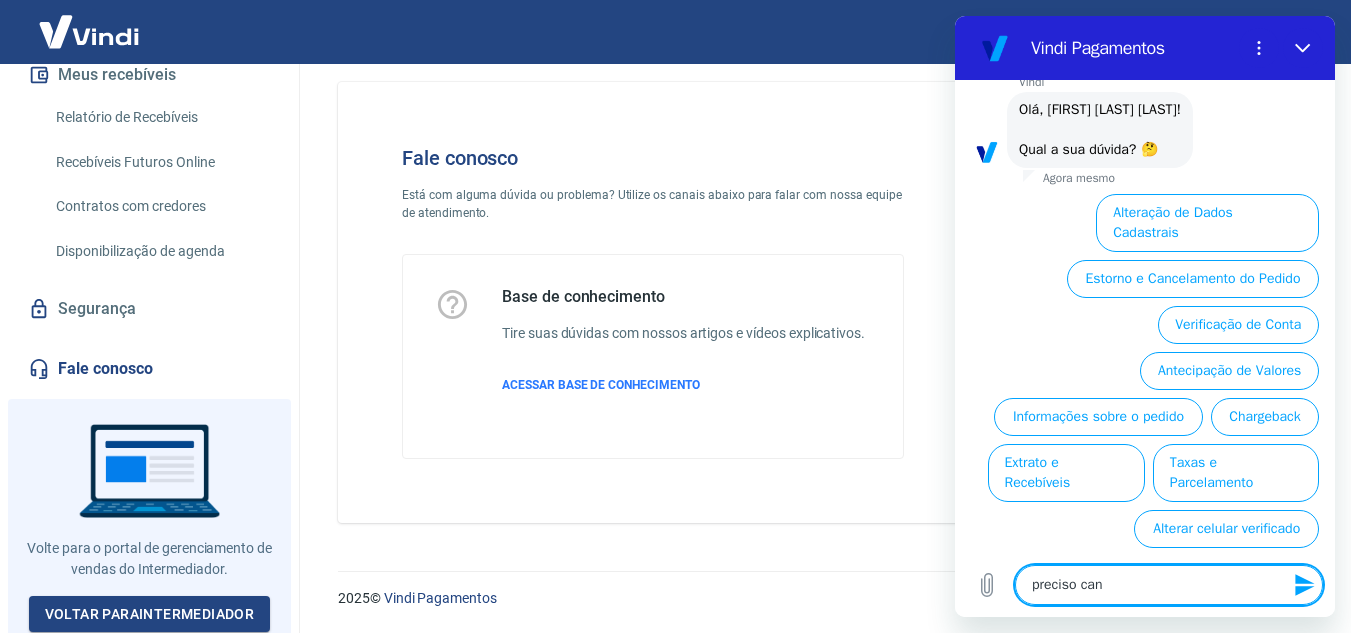 type on "preciso canc" 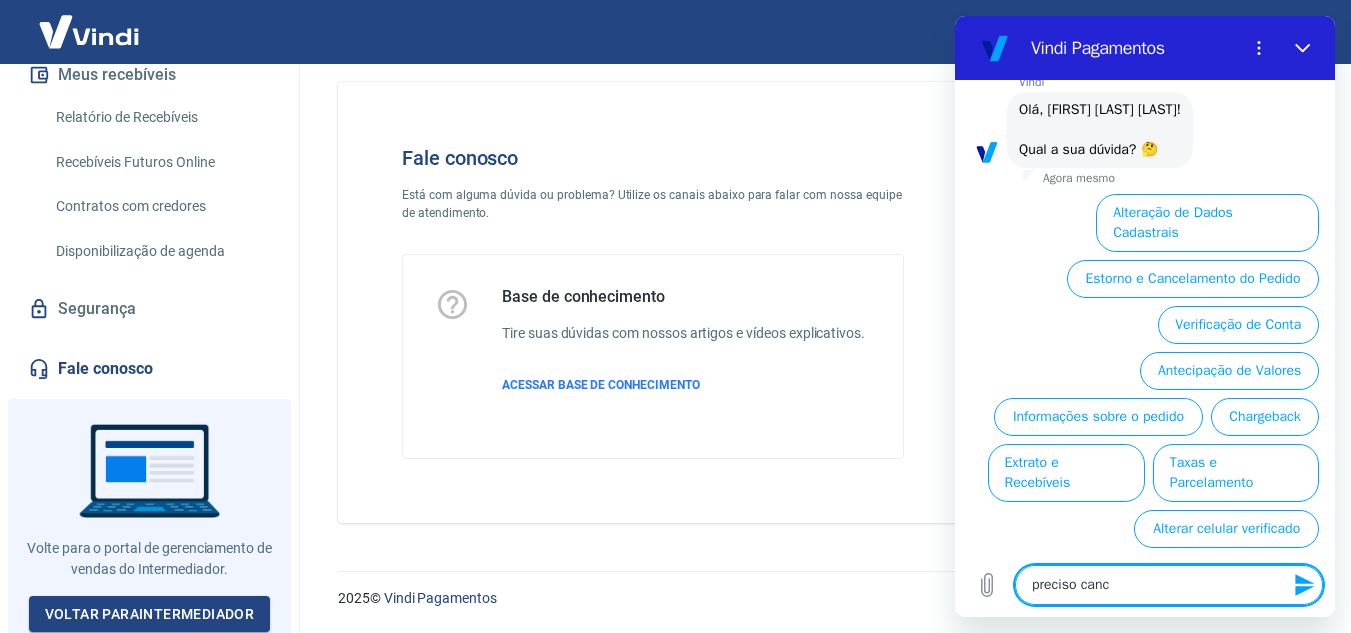 type on "x" 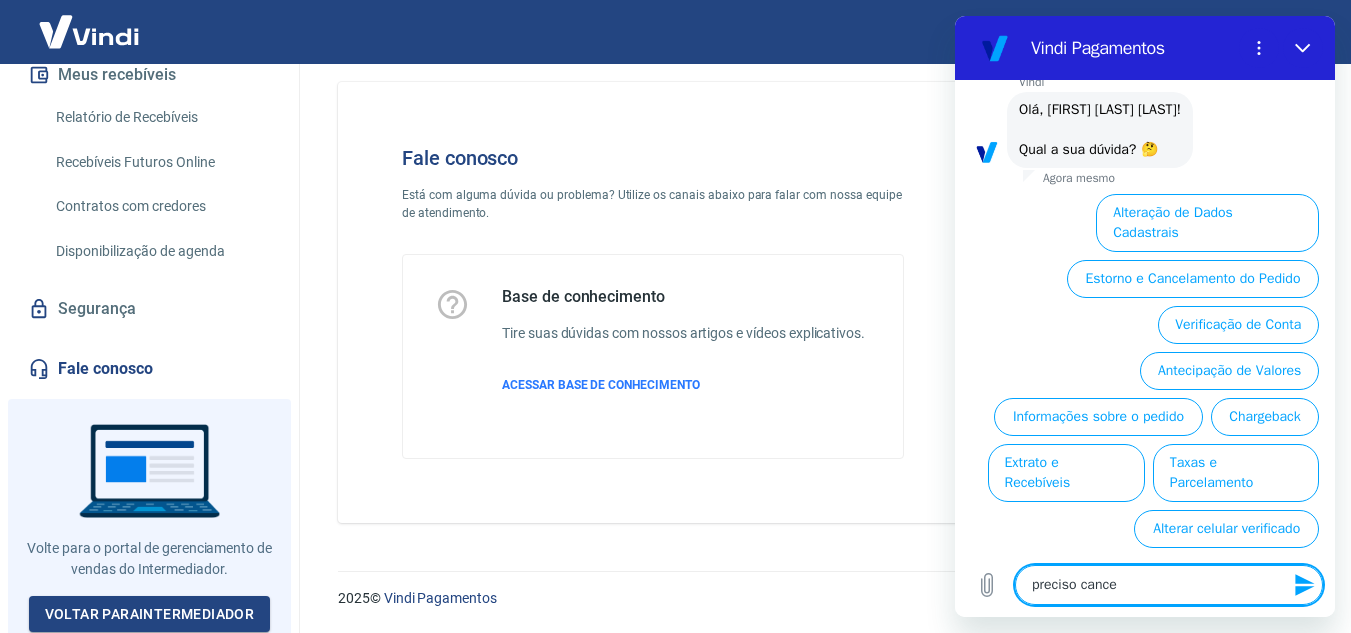 type on "x" 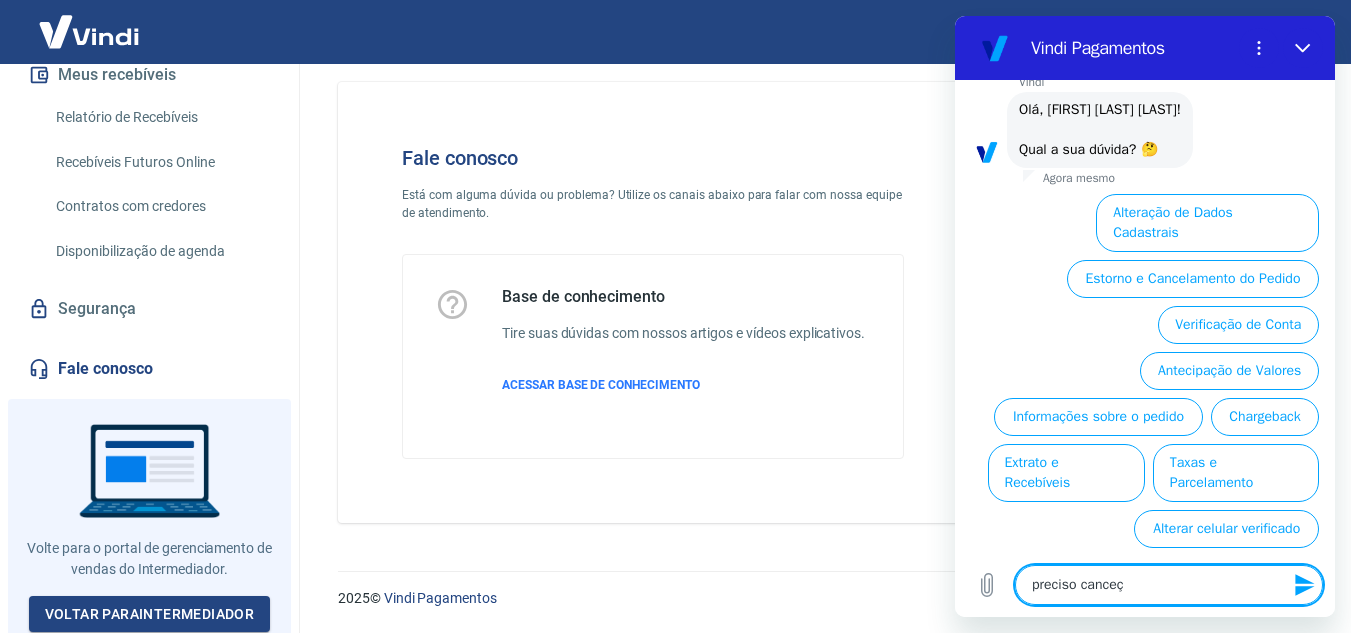 type on "preciso cance" 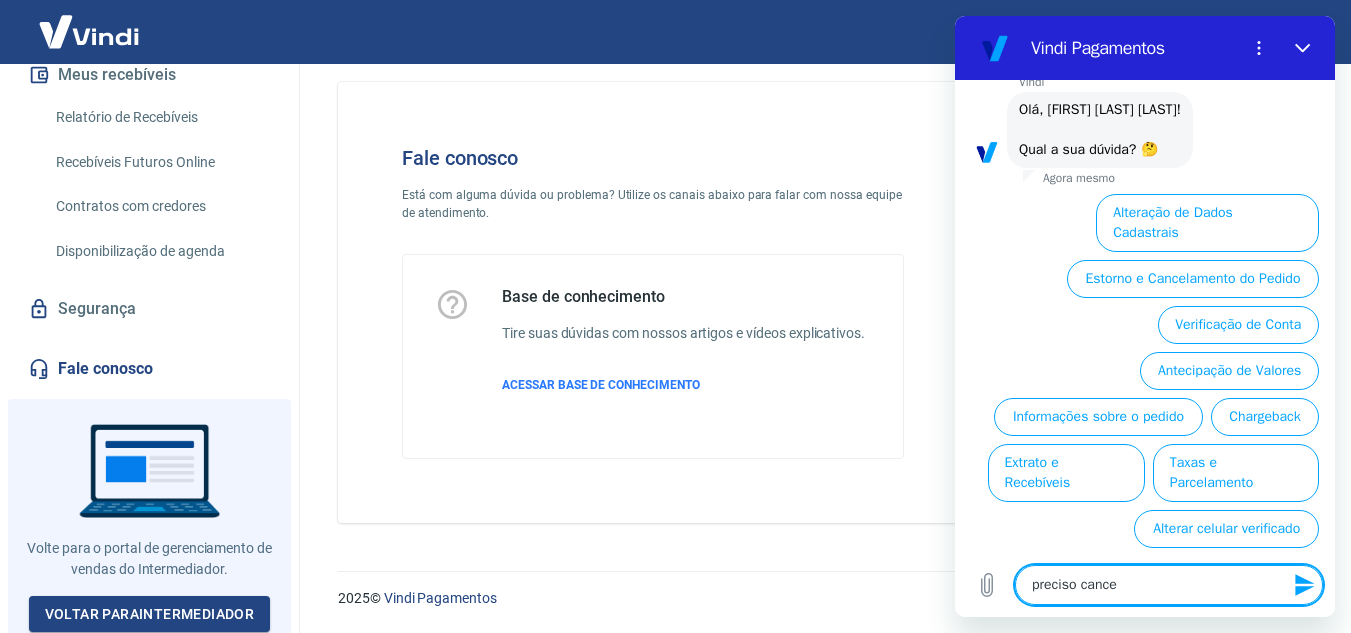 type on "preciso cancel" 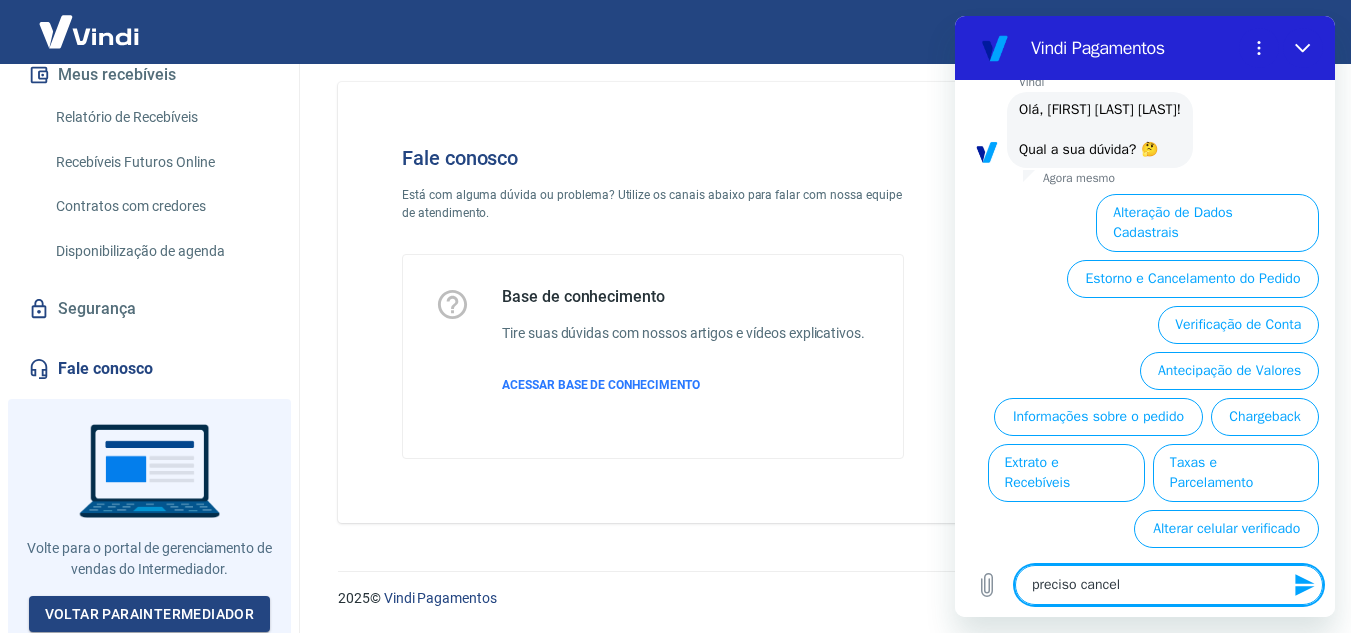 type on "x" 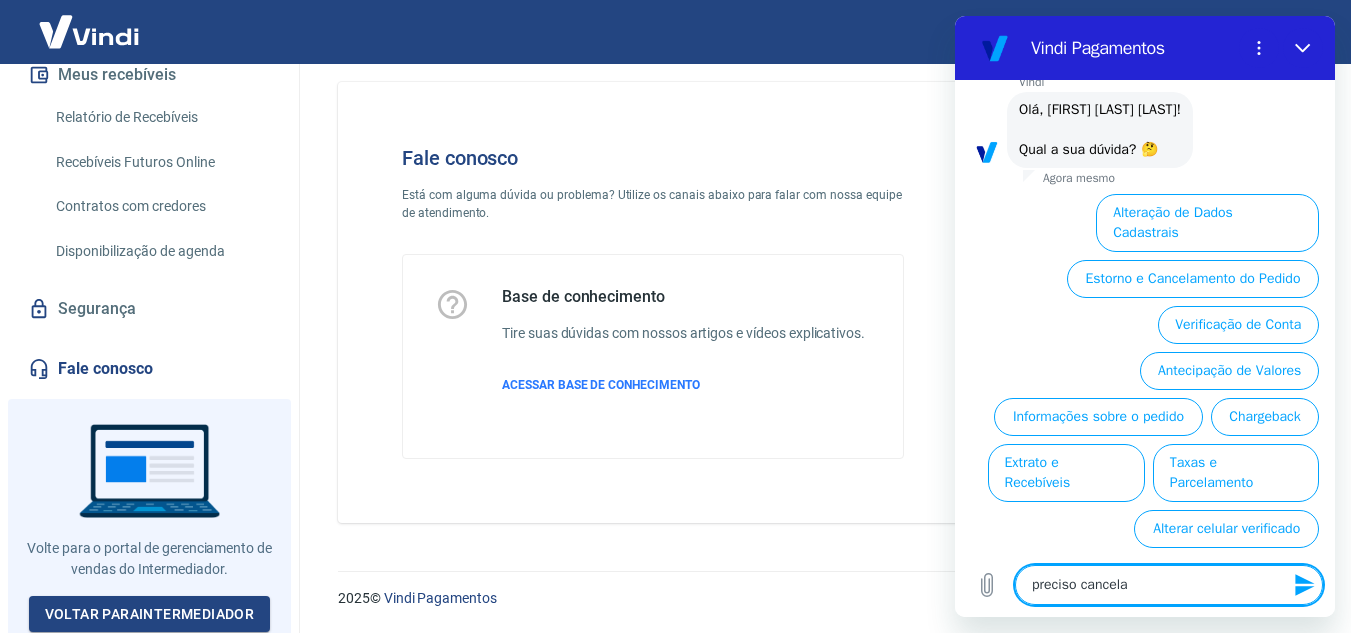 type on "preciso cancelar" 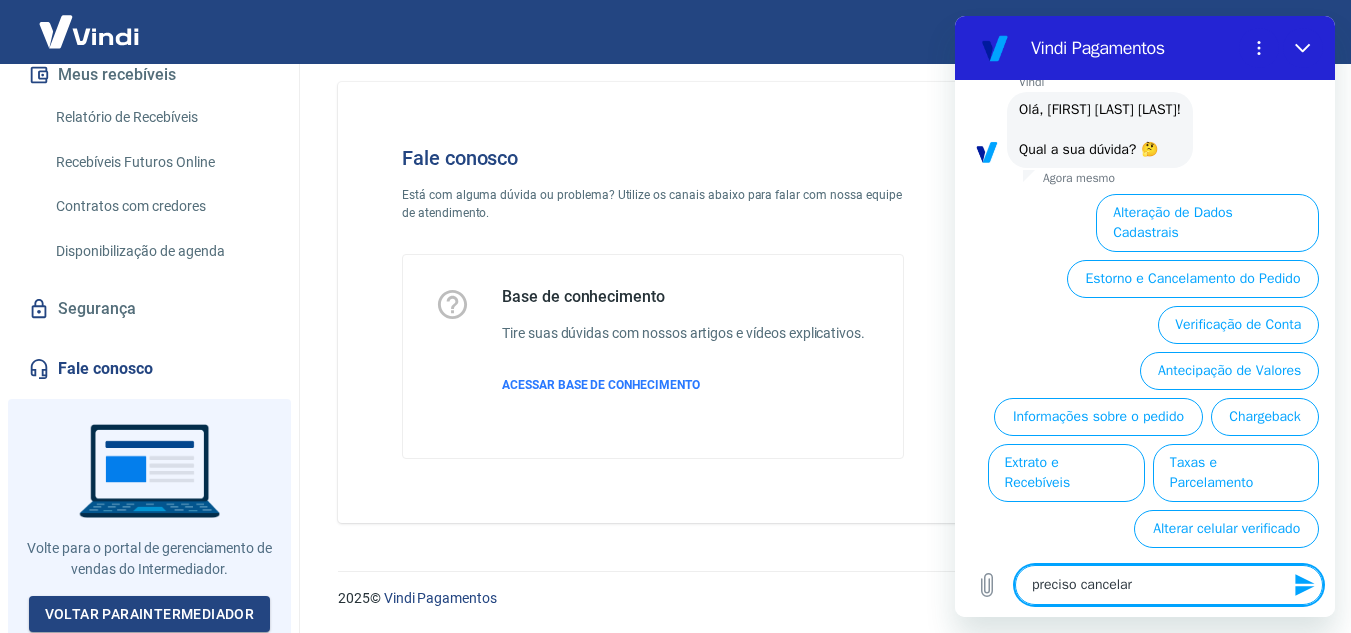 type on "preciso cancelar" 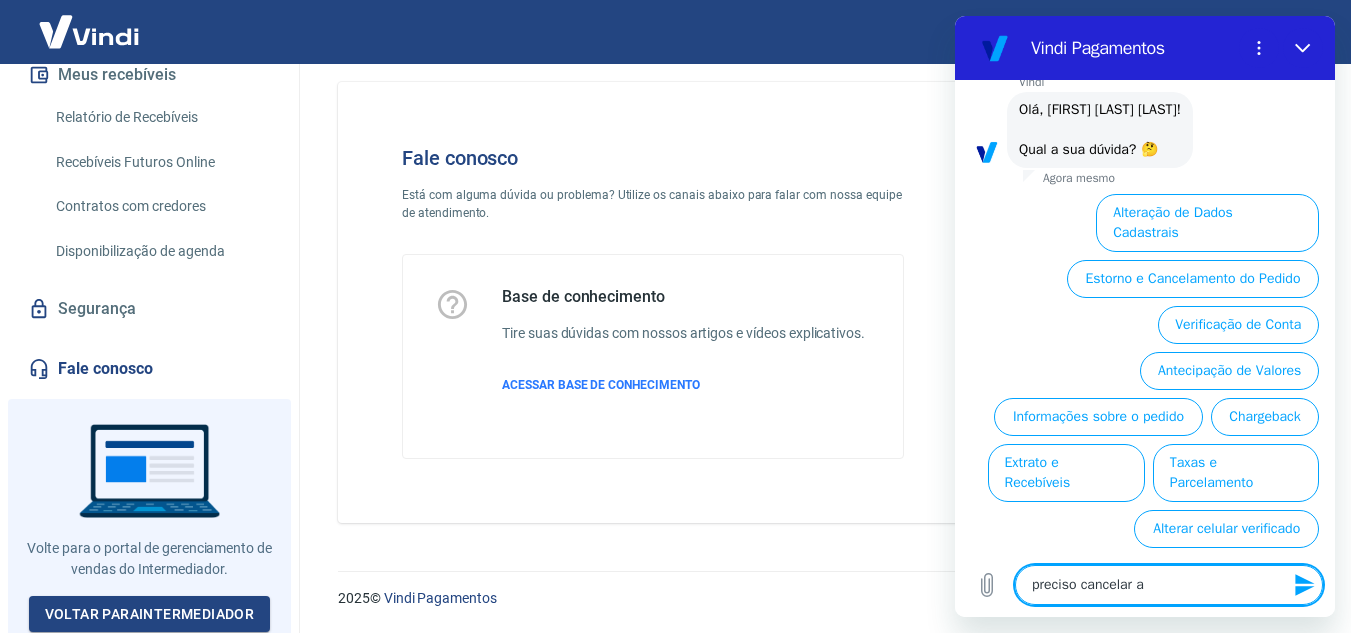 type on "preciso cancelar a" 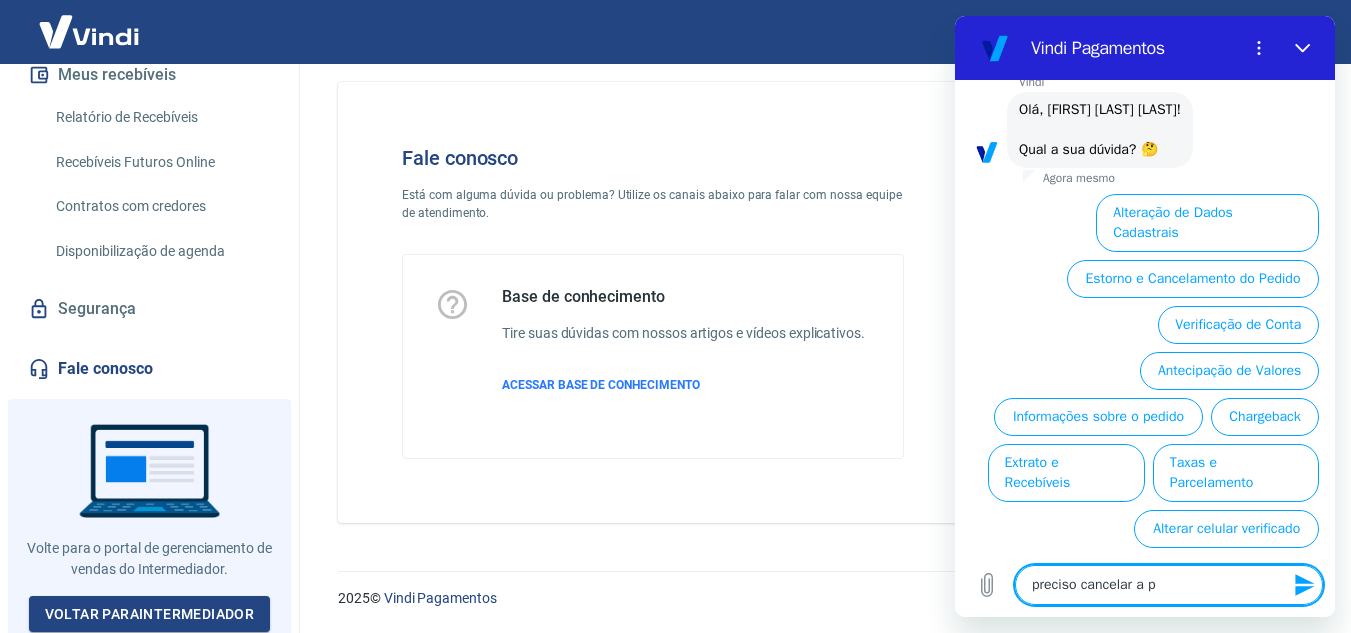 type on "preciso cancelar a pl" 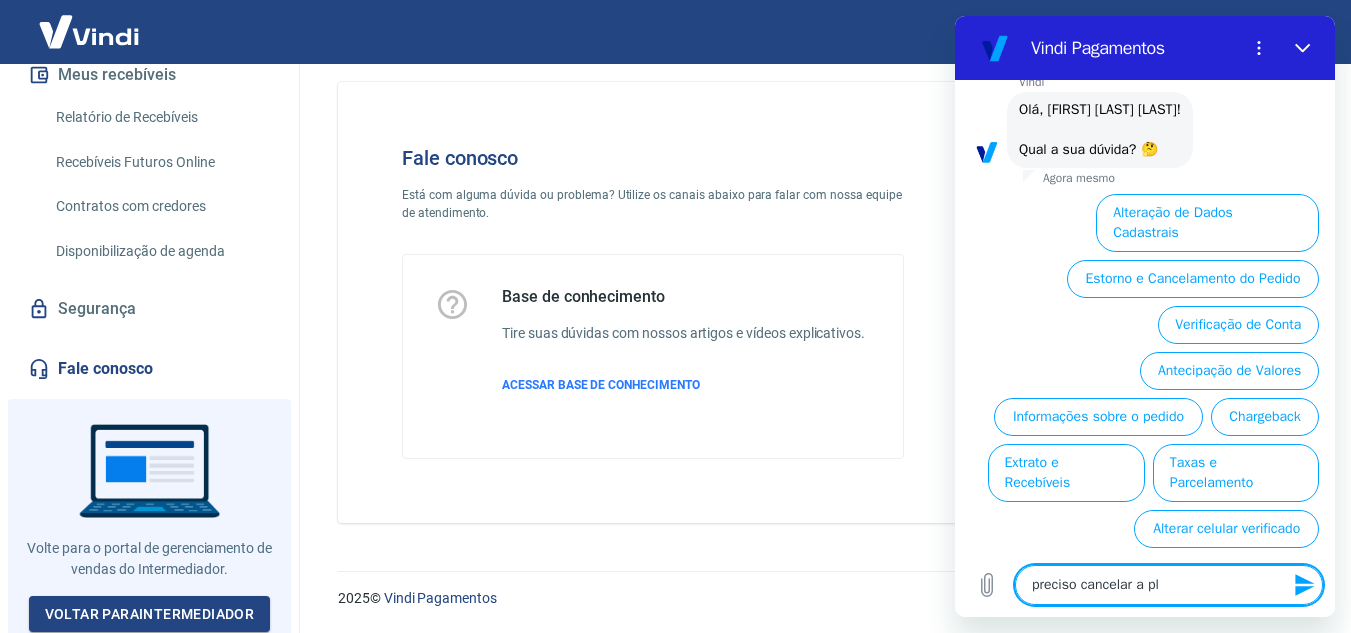 type on "x" 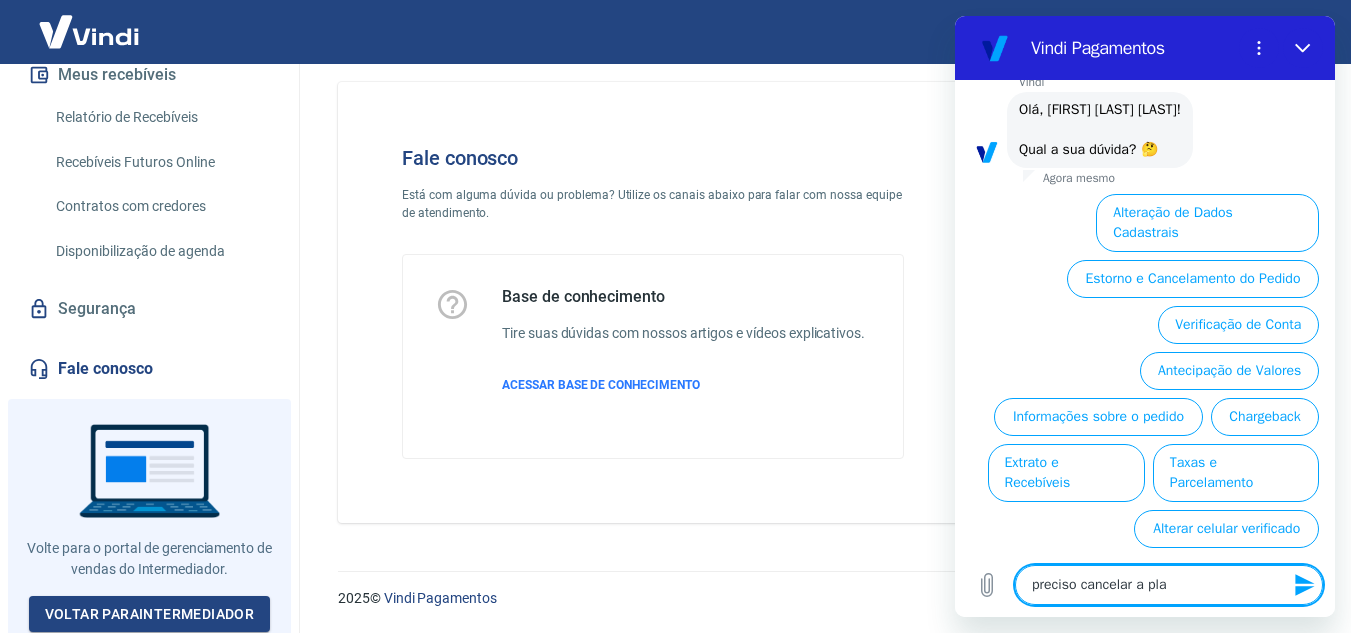 type on "preciso cancelar a plat" 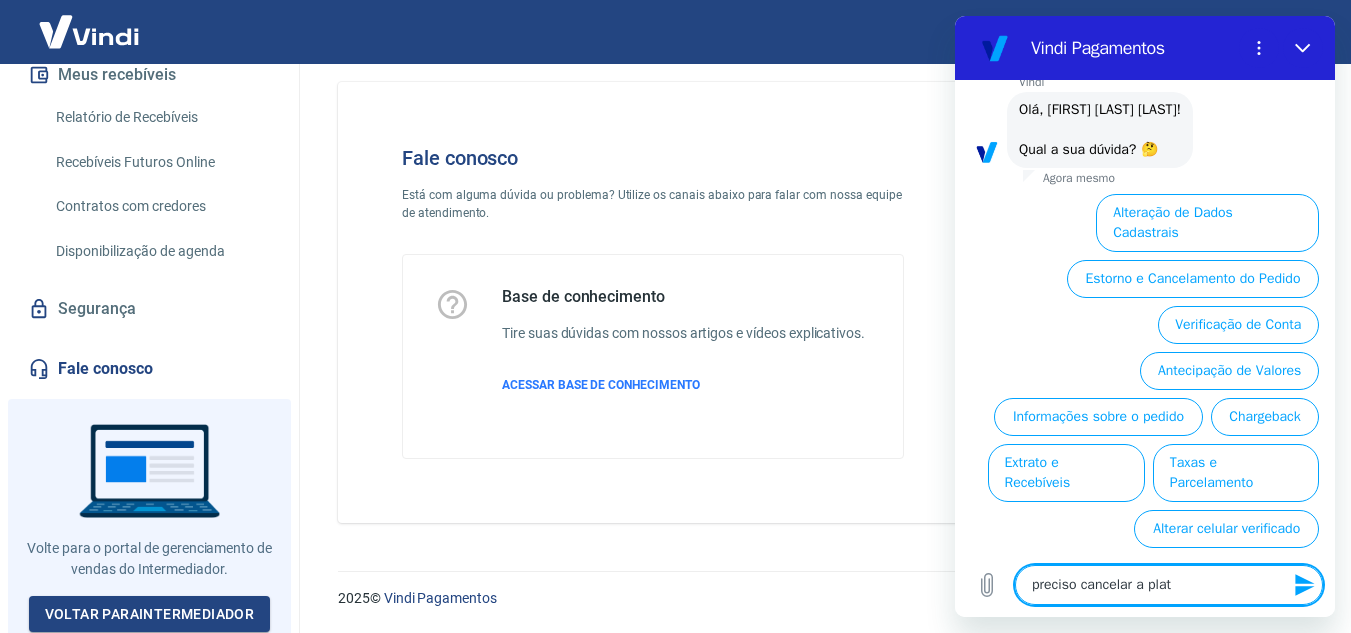 type on "preciso cancelar a plata" 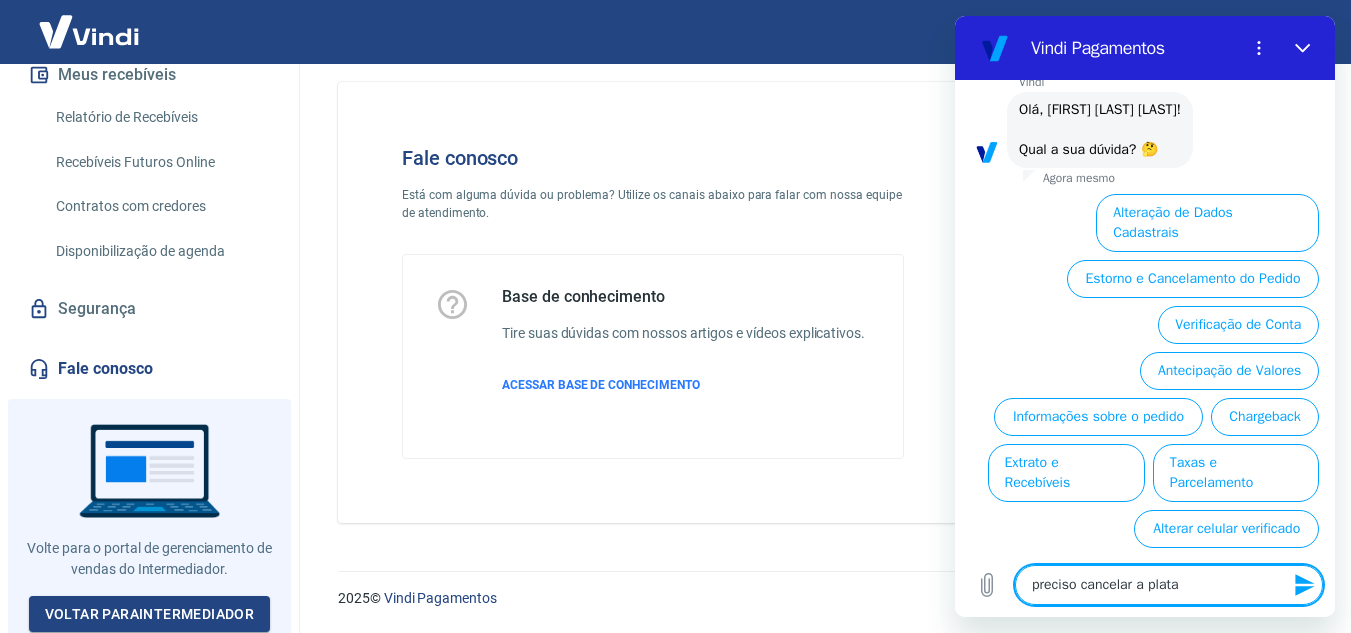type on "preciso cancelar a plataf" 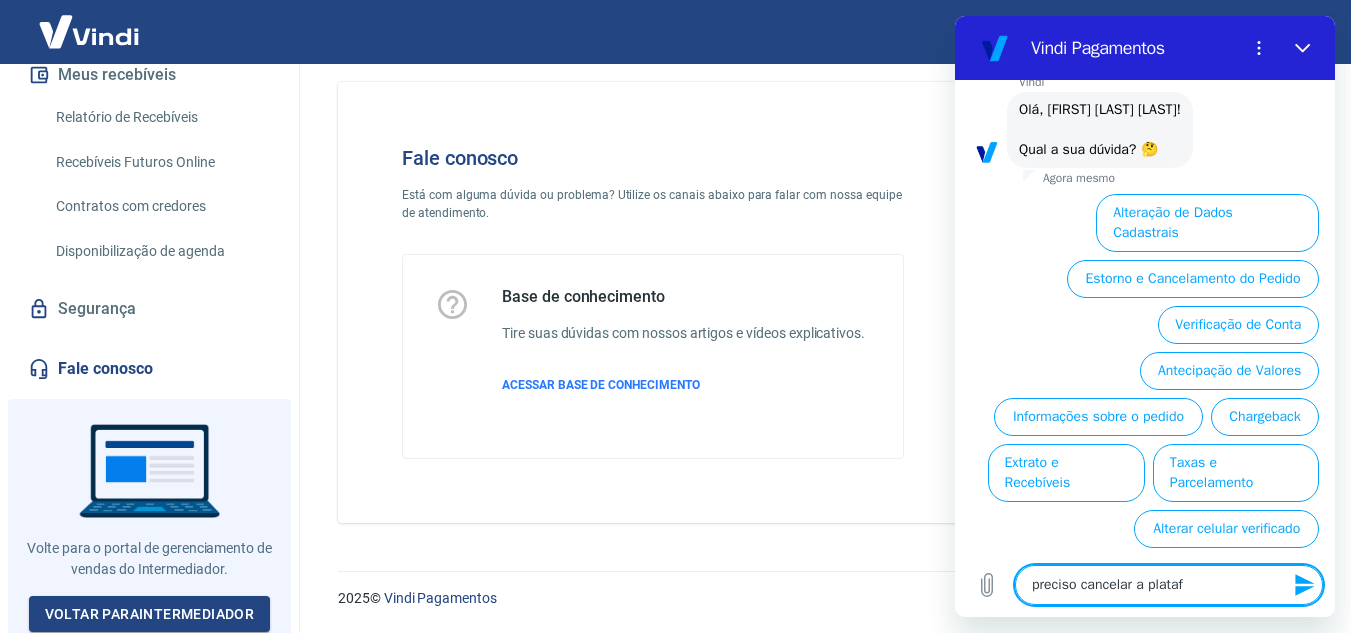 type on "preciso cancelar a platafo" 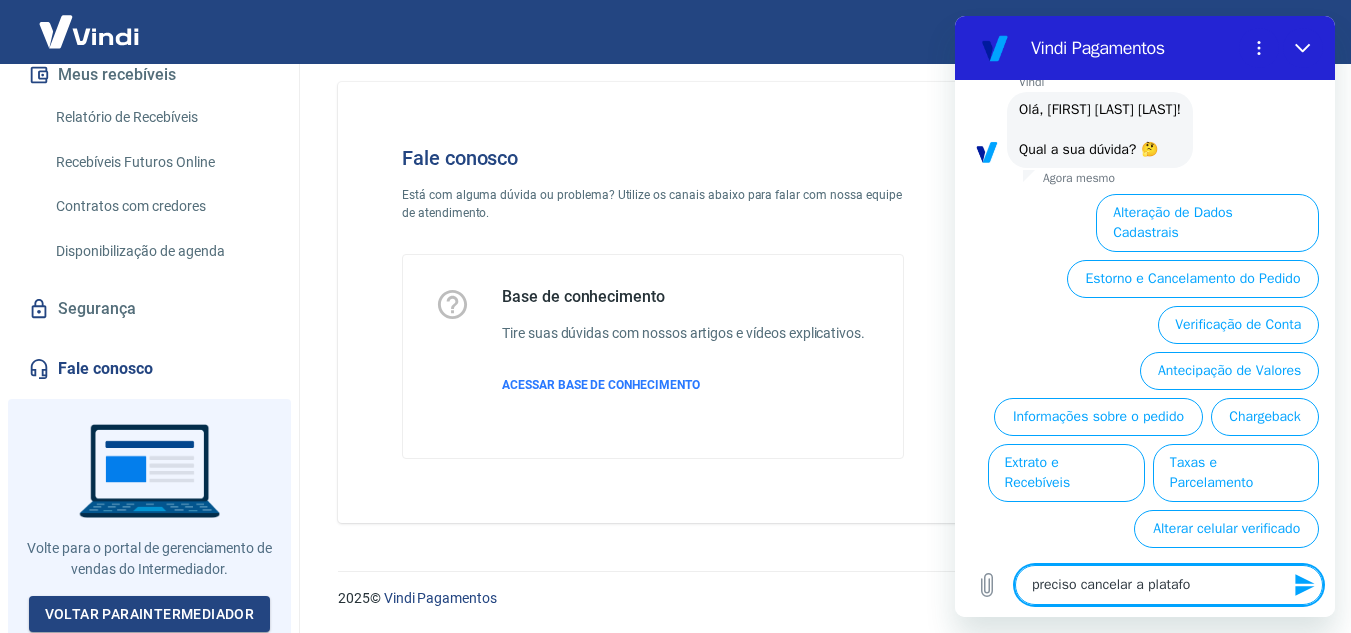 type on "x" 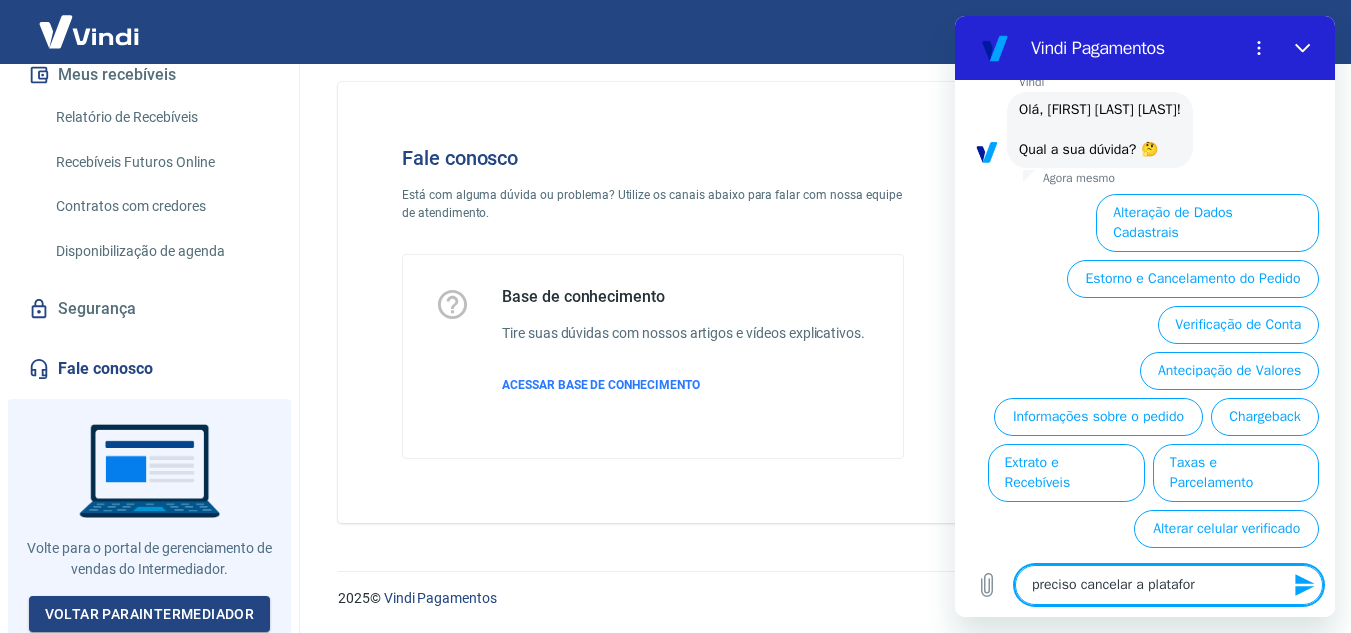 type on "preciso cancelar a plataform" 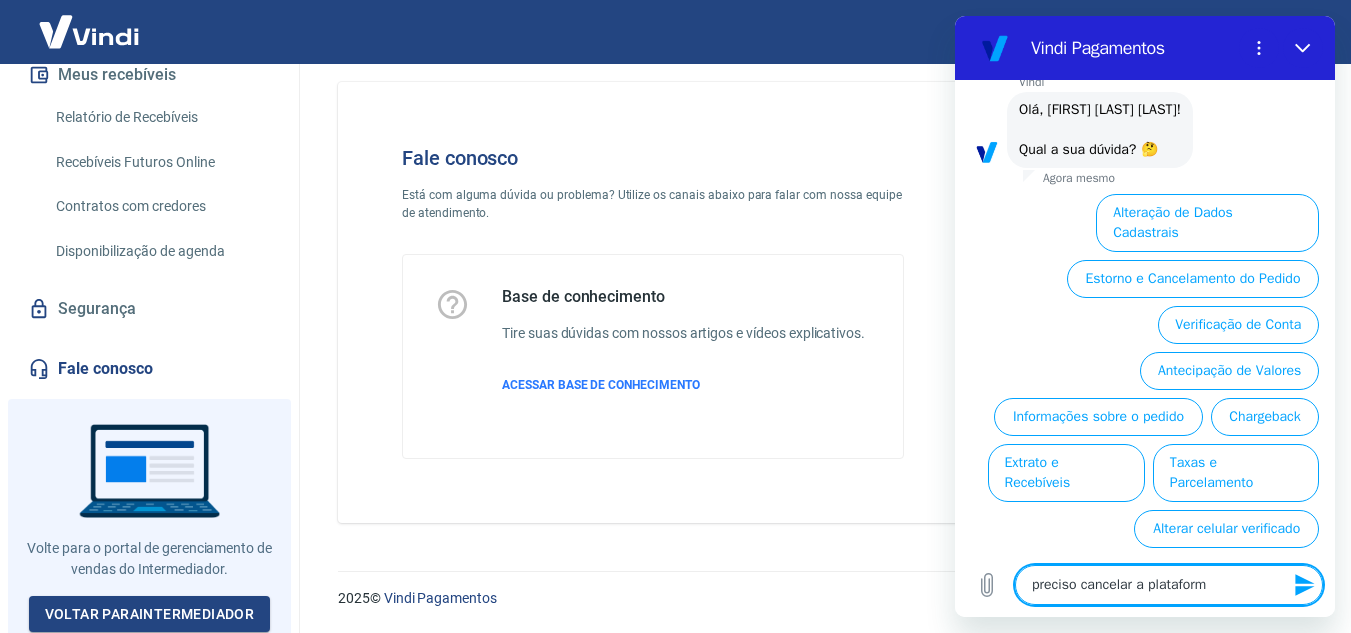 type on "preciso cancelar a plataforma" 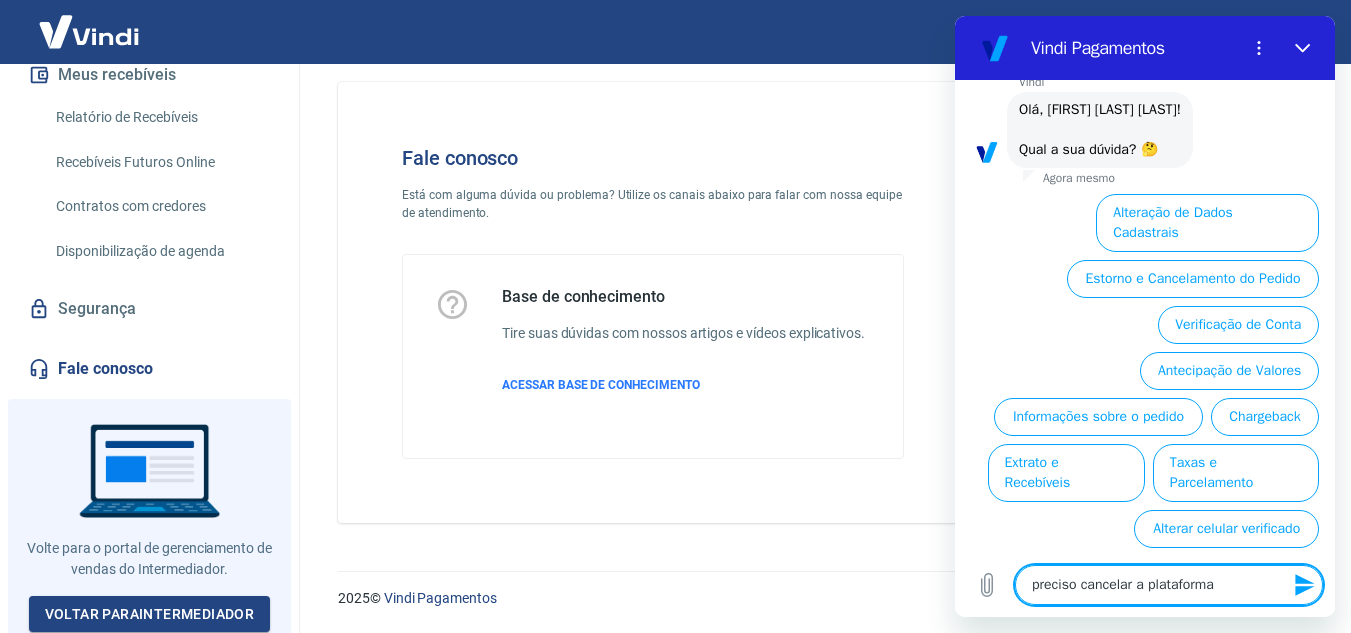 type on "preciso cancelar a plataforma" 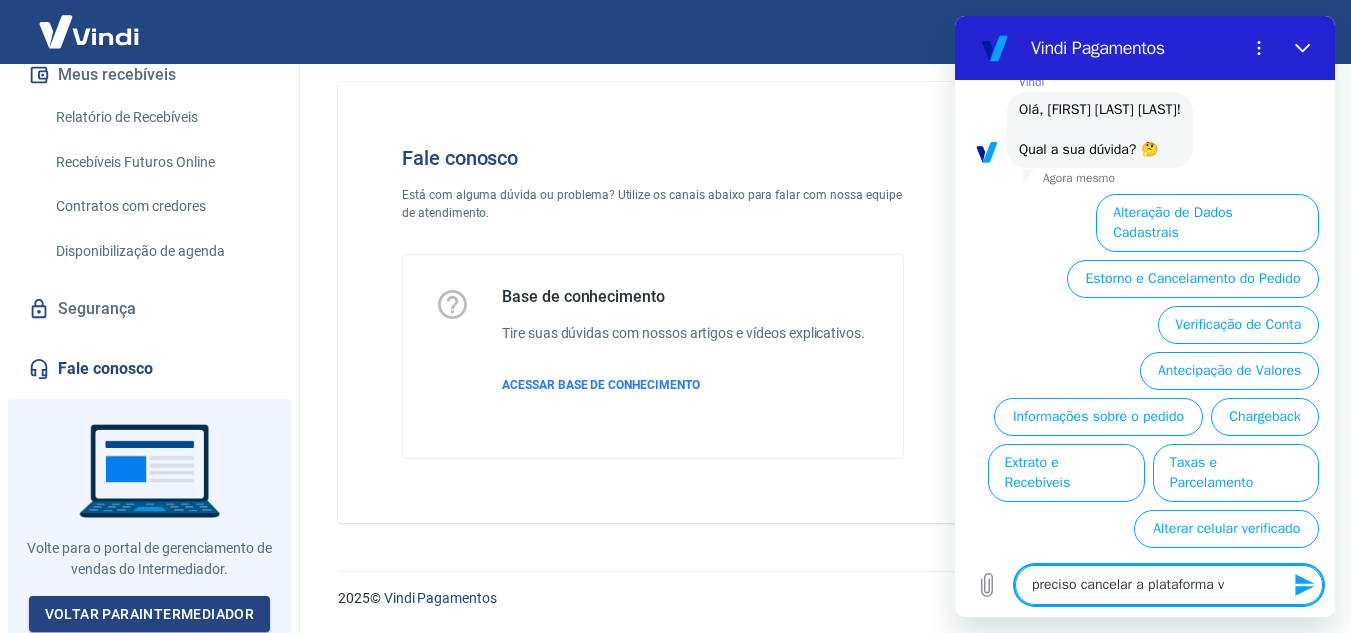 type on "x" 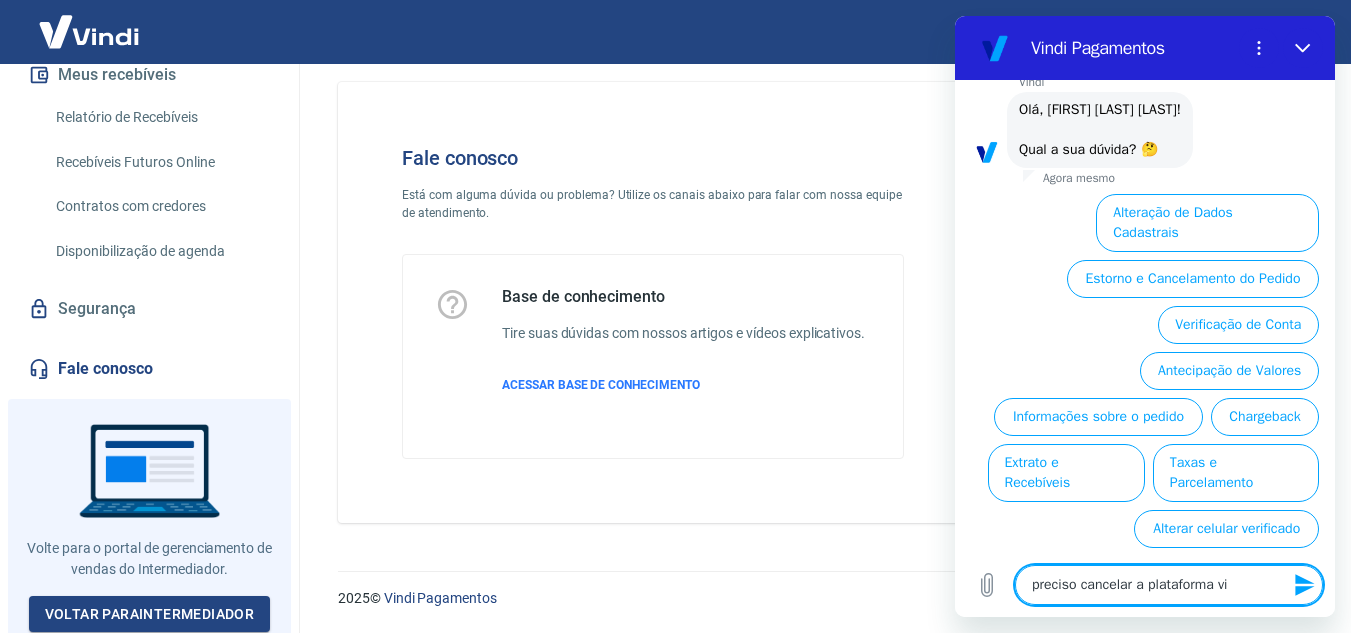 type on "preciso cancelar a plataforma vin" 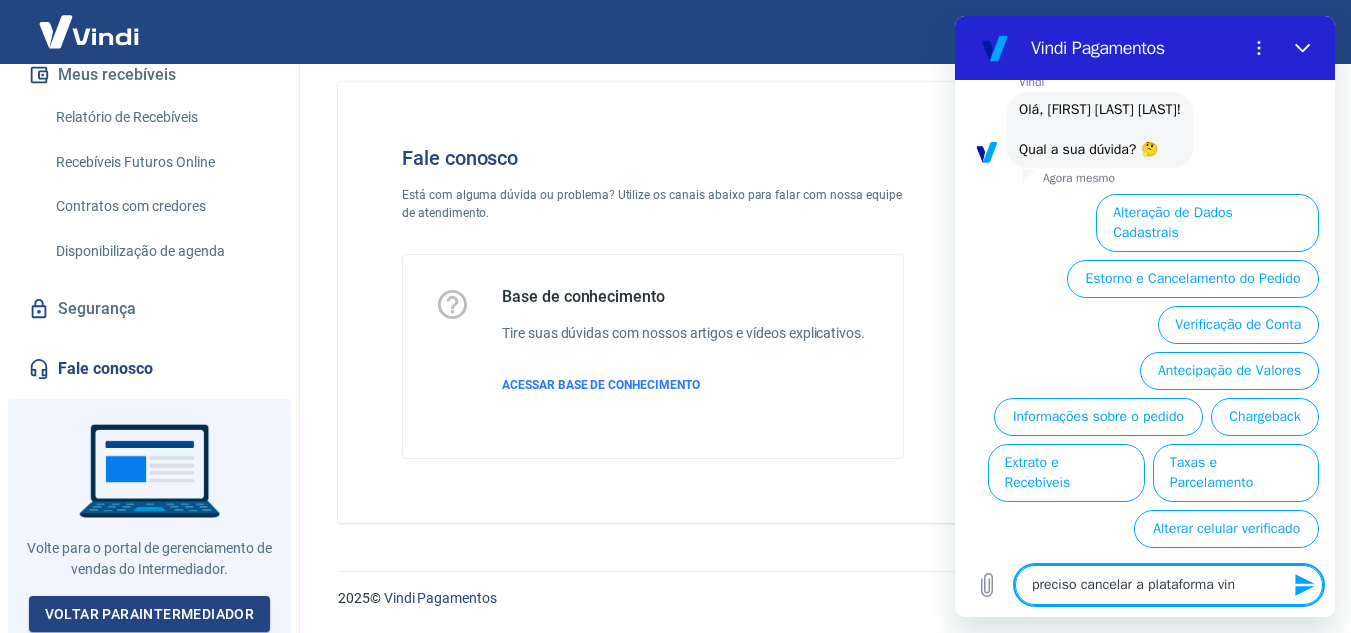 type on "preciso cancelar a plataforma vind" 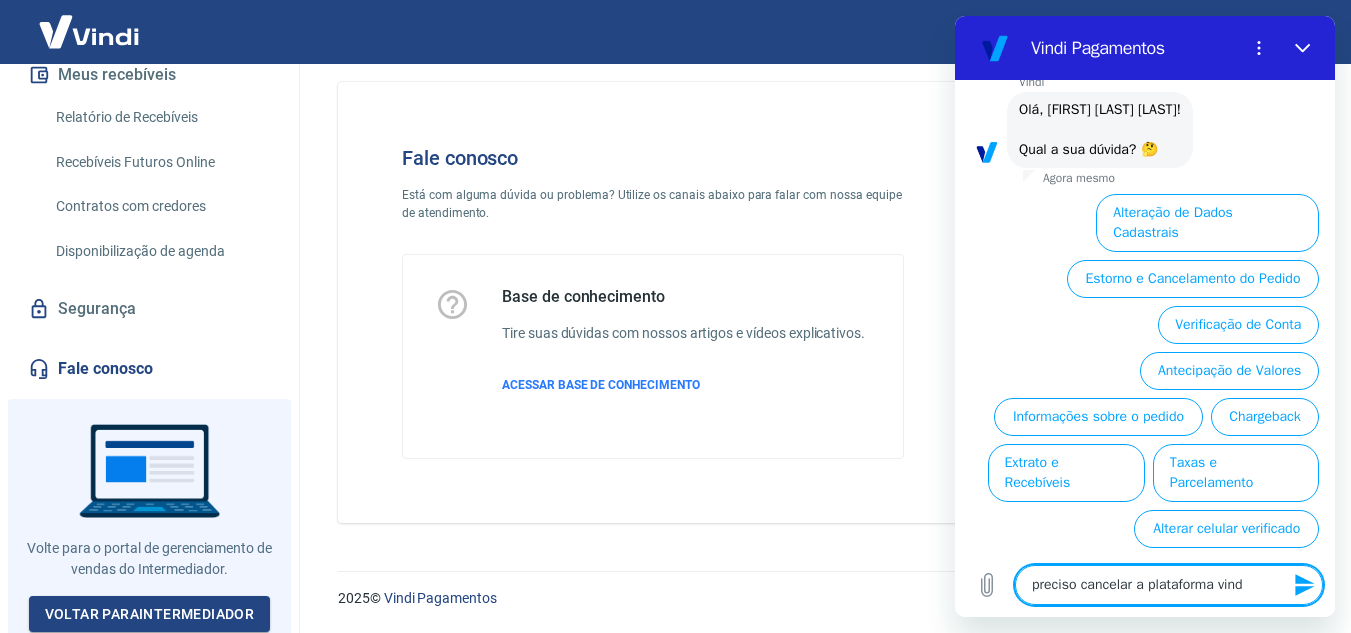 type on "preciso cancelar a plataforma vindi" 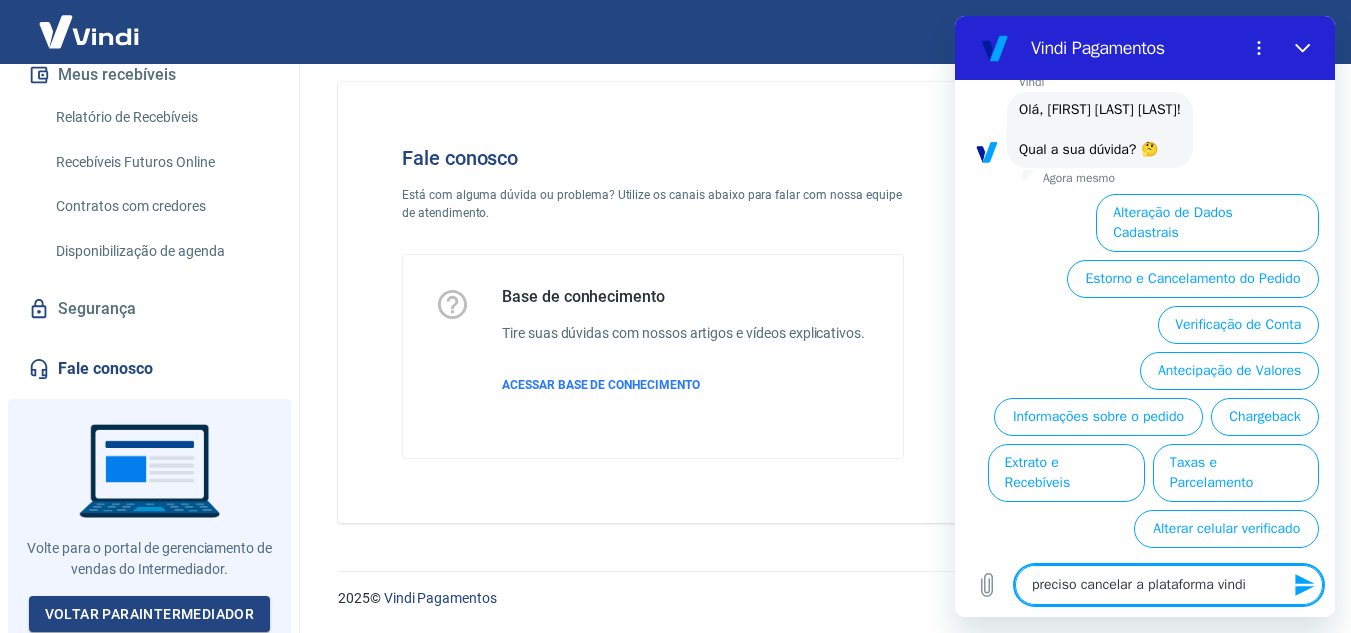 type on "preciso cancelar a plataforma vindi" 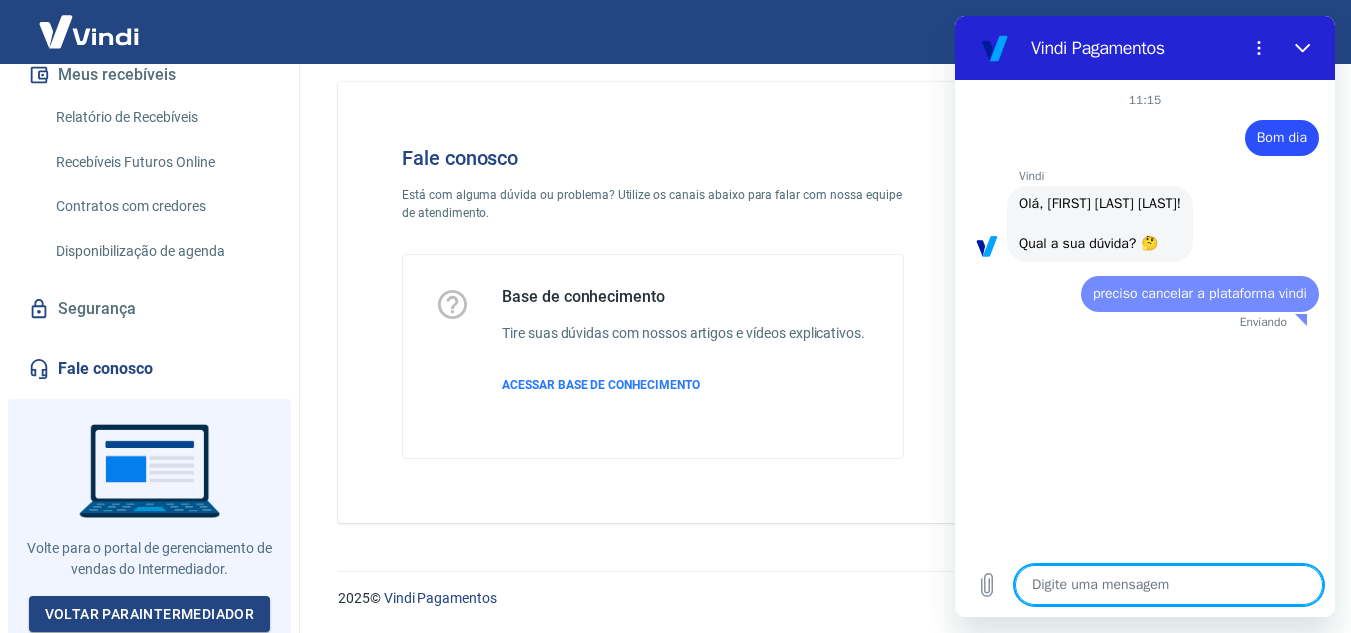scroll, scrollTop: 0, scrollLeft: 0, axis: both 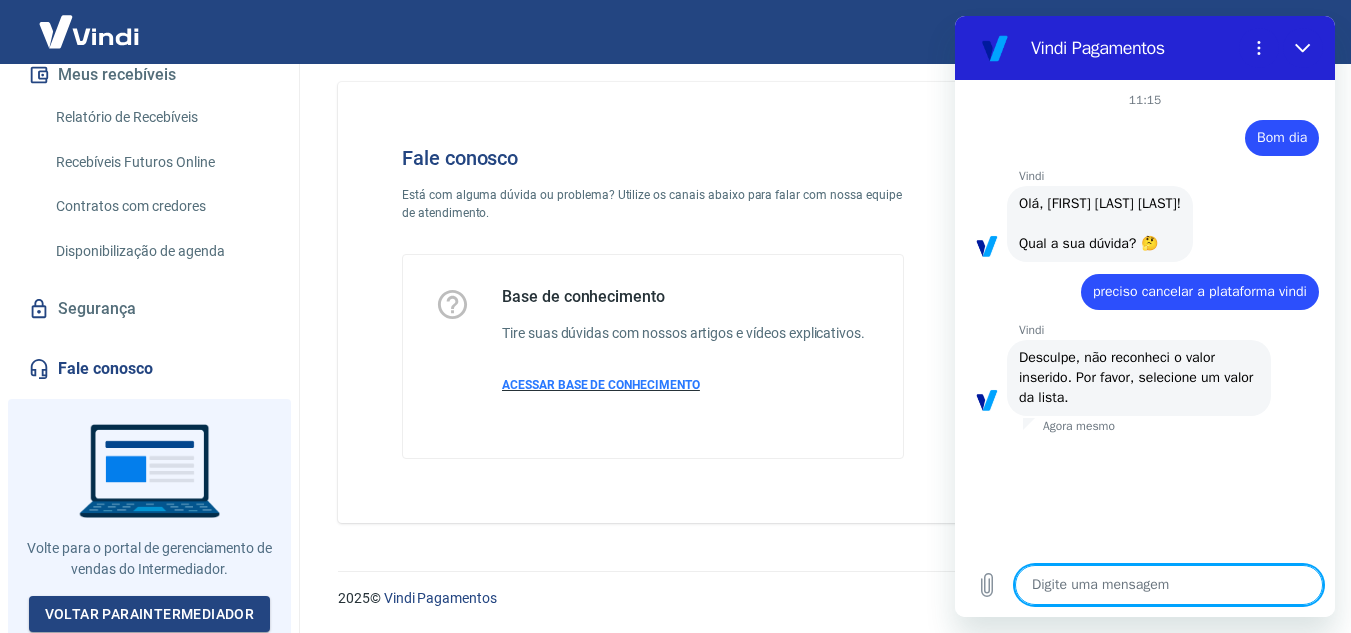 click on "ACESSAR BASE DE CONHECIMENTO" at bounding box center (601, 385) 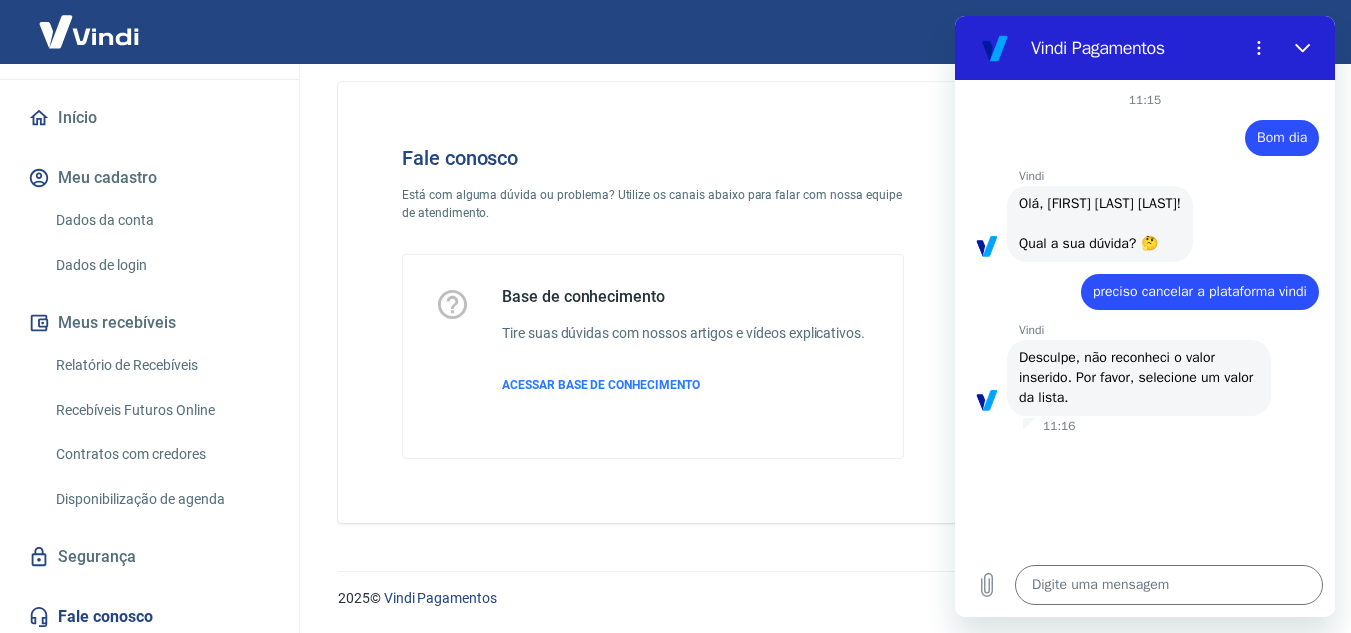 scroll, scrollTop: 0, scrollLeft: 0, axis: both 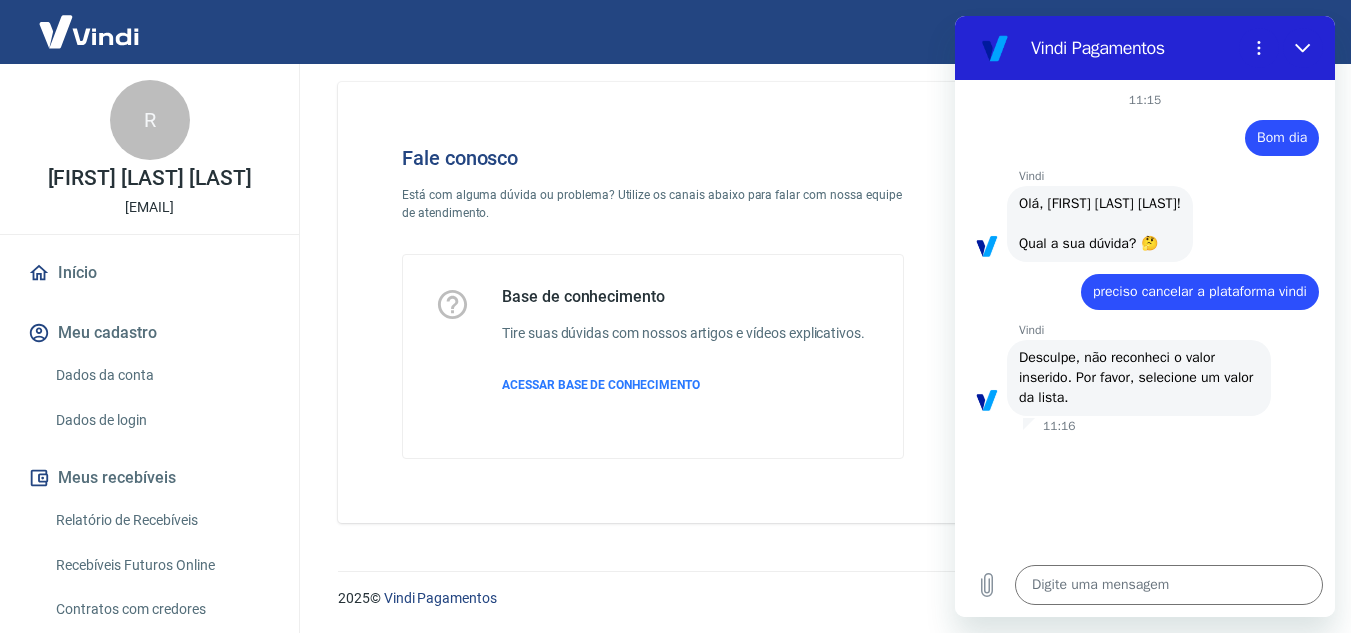 click on "Início" at bounding box center (149, 273) 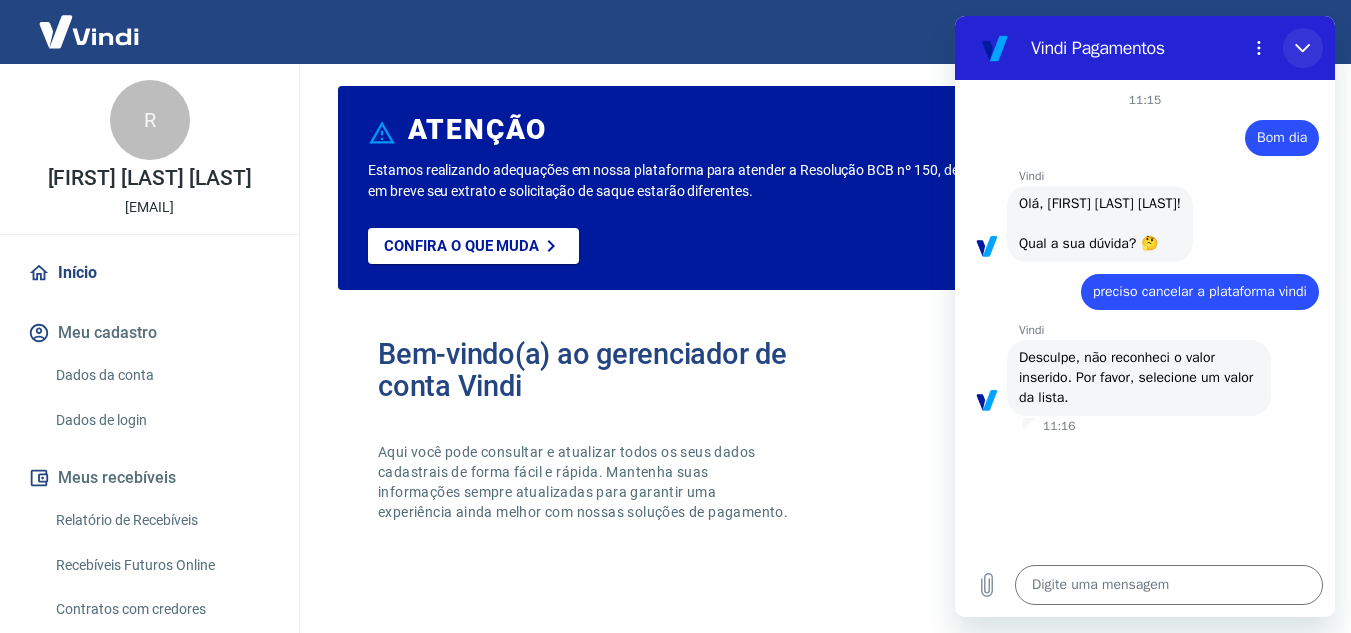 click 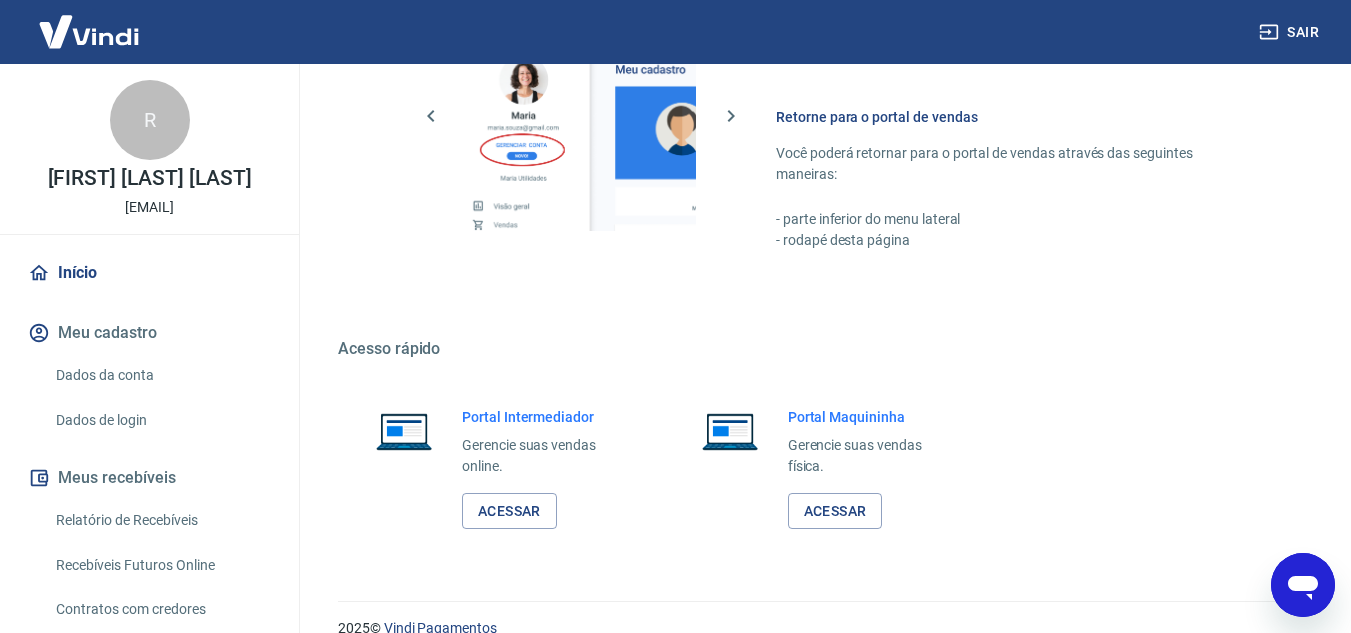 scroll, scrollTop: 1215, scrollLeft: 0, axis: vertical 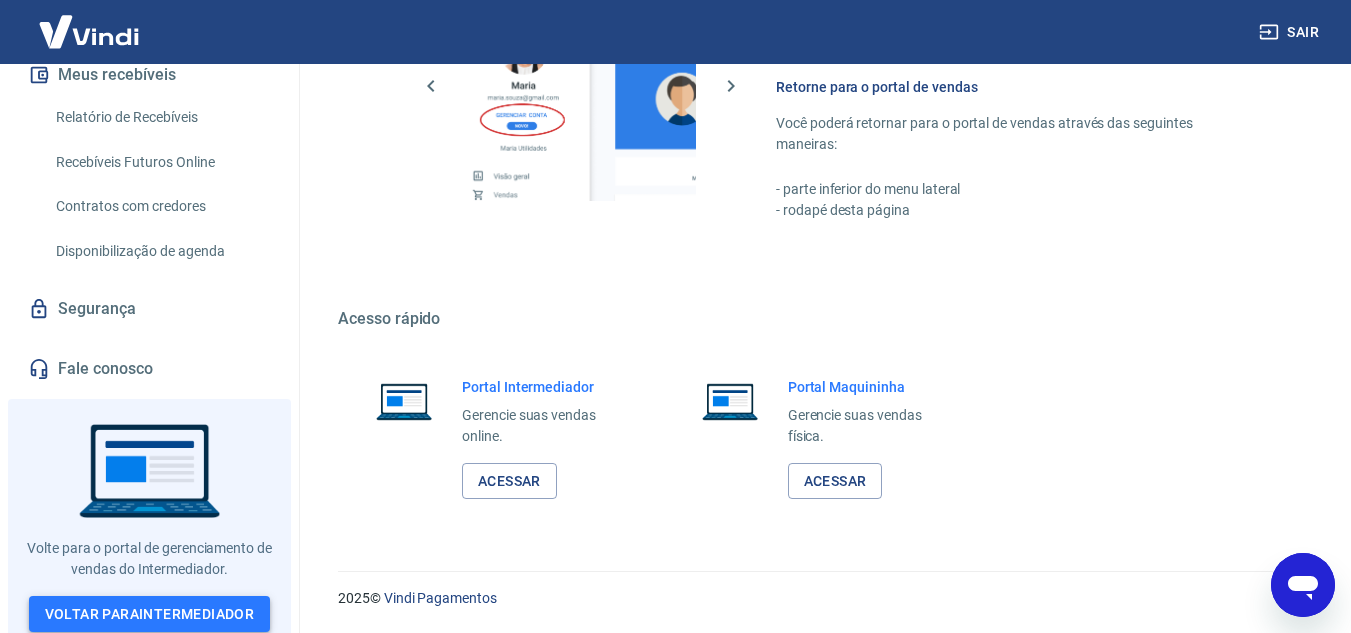 click on "Voltar para  Intermediador" at bounding box center [150, 614] 